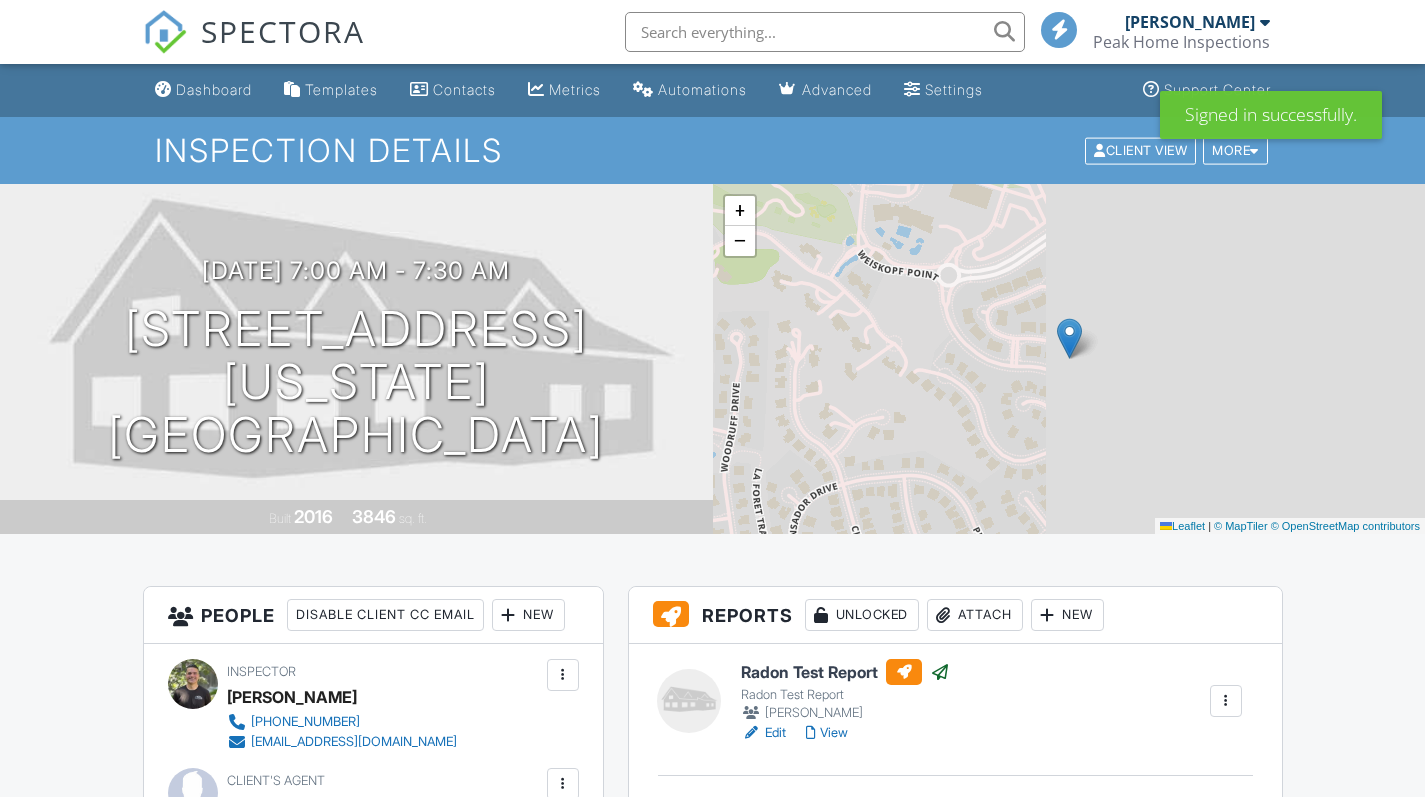 scroll, scrollTop: 0, scrollLeft: 0, axis: both 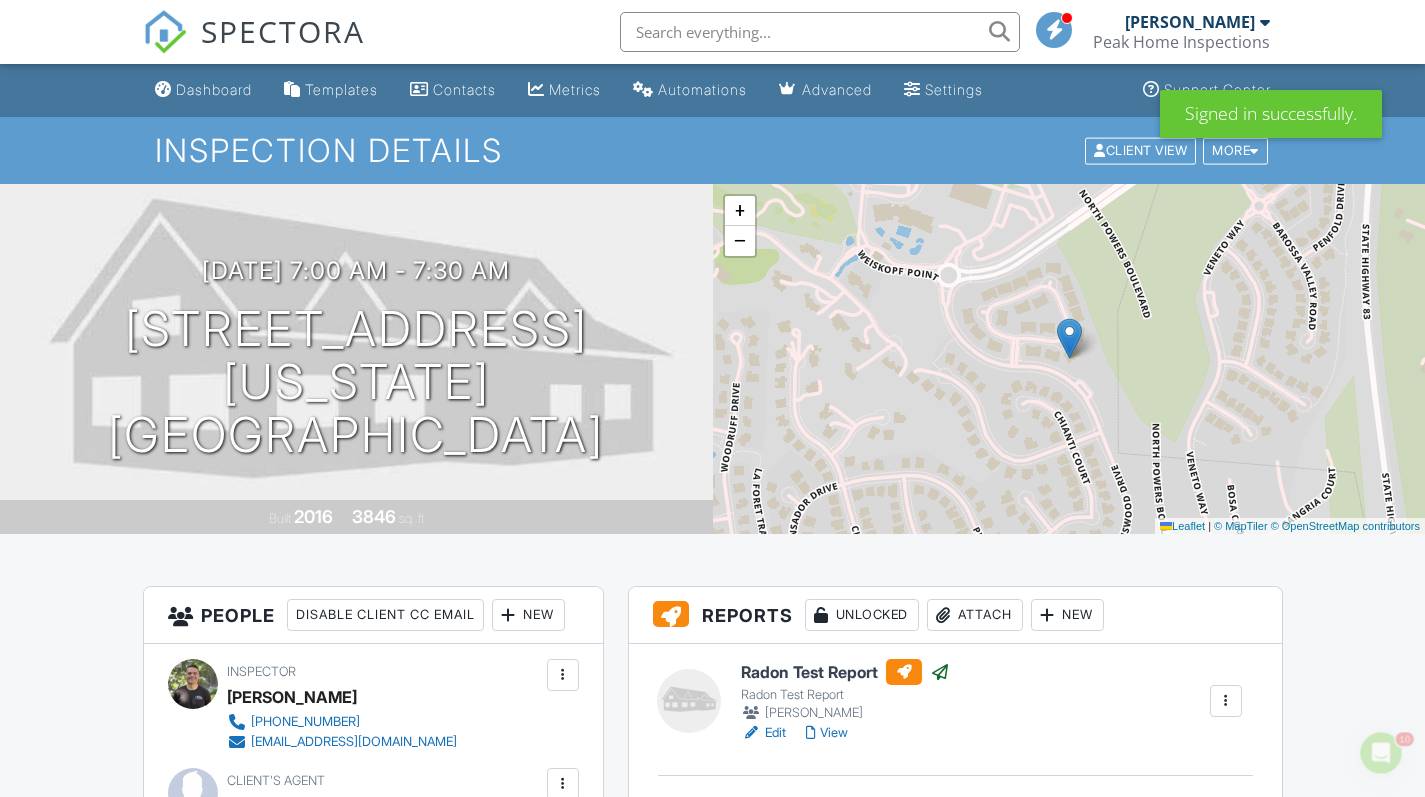 click at bounding box center (820, 32) 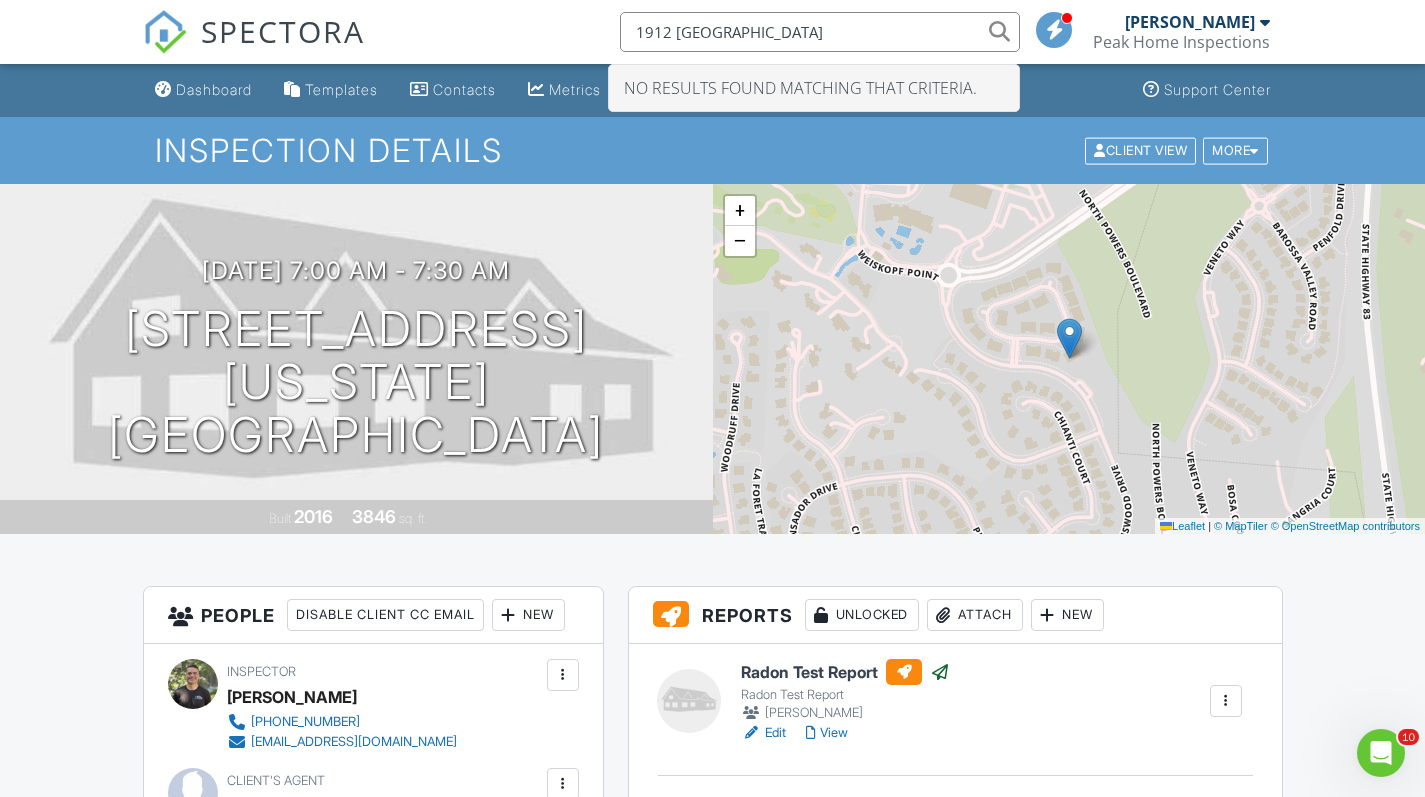 click on "1912 Payton" at bounding box center (820, 32) 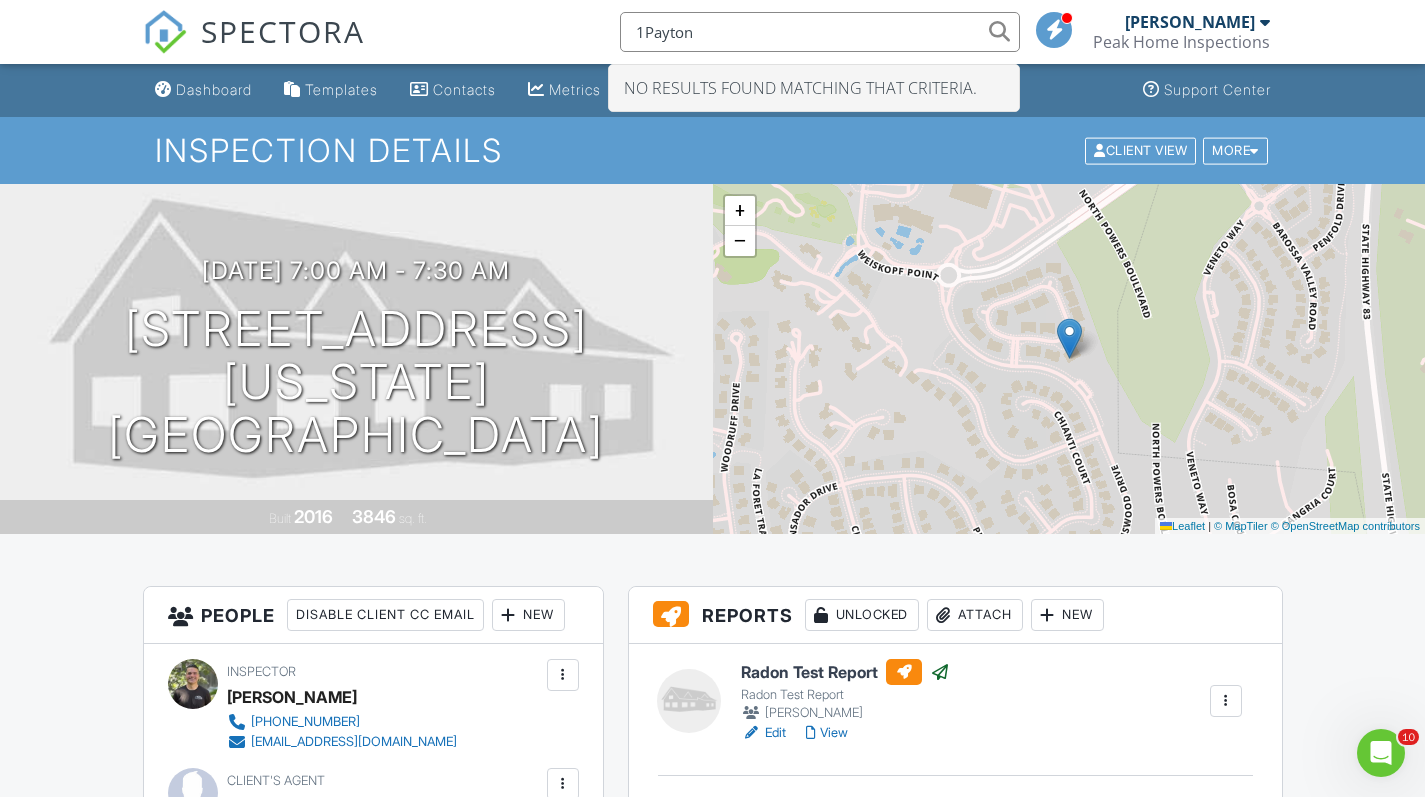 type on "Payton" 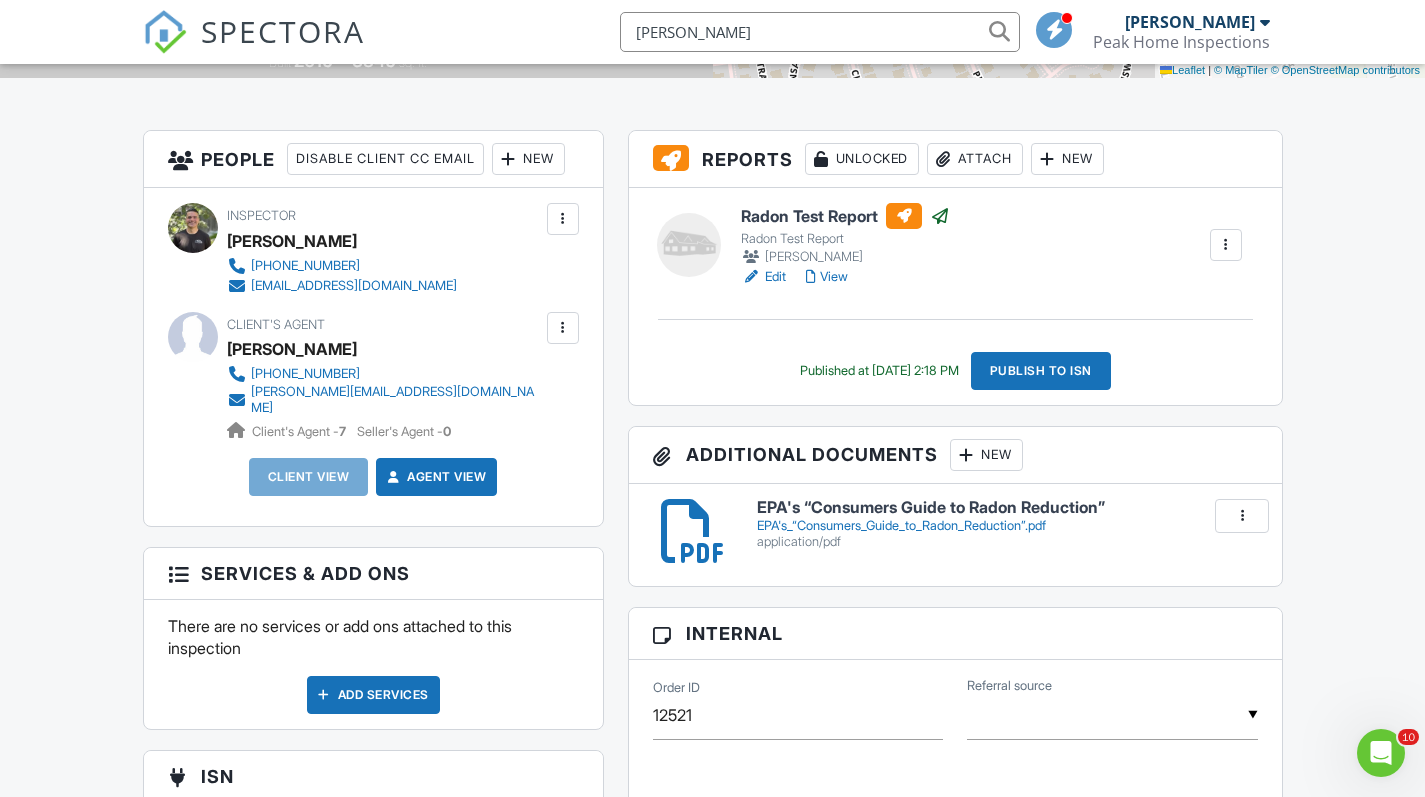 scroll, scrollTop: 0, scrollLeft: 0, axis: both 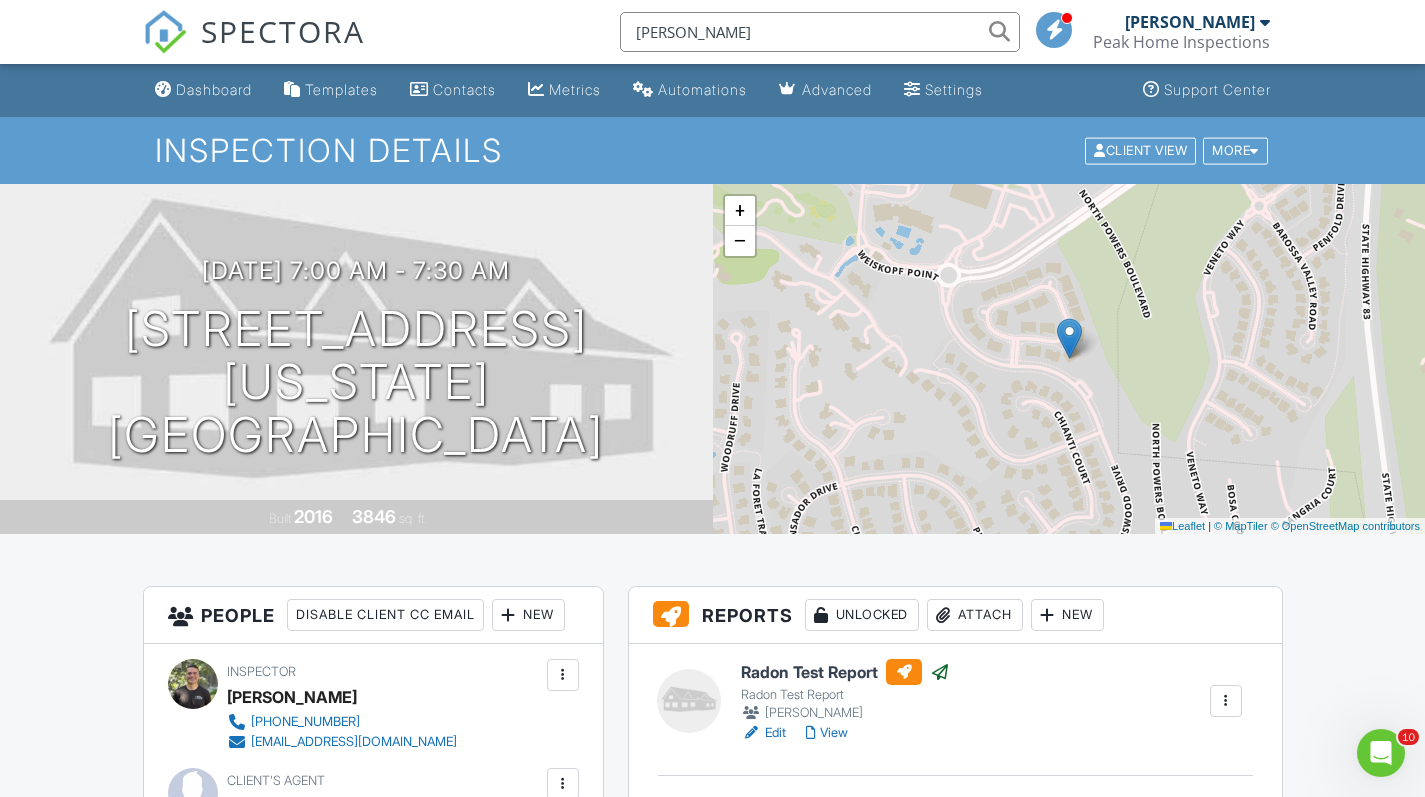 drag, startPoint x: 692, startPoint y: 26, endPoint x: 536, endPoint y: 9, distance: 156.92355 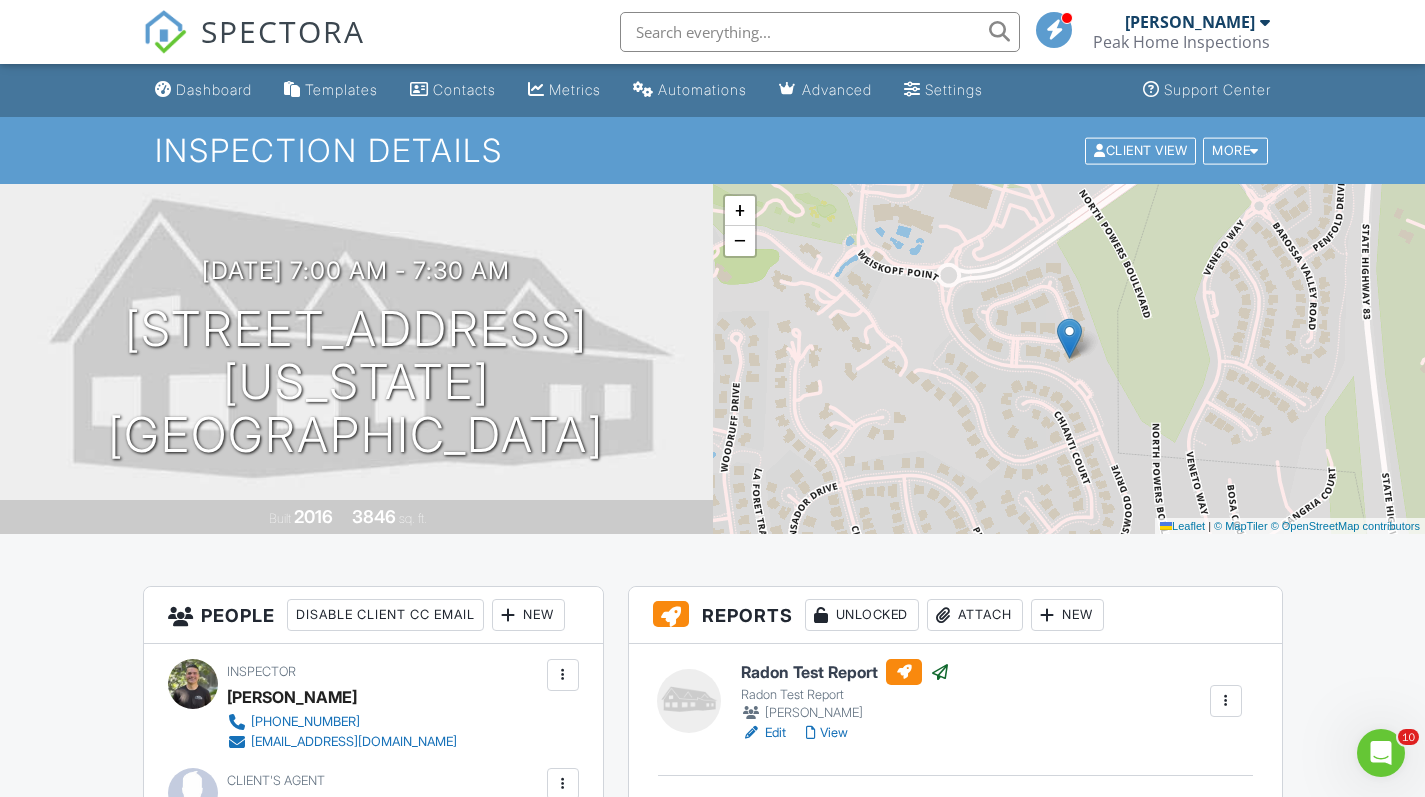 click on "Peak Home Inspections" at bounding box center [1181, 42] 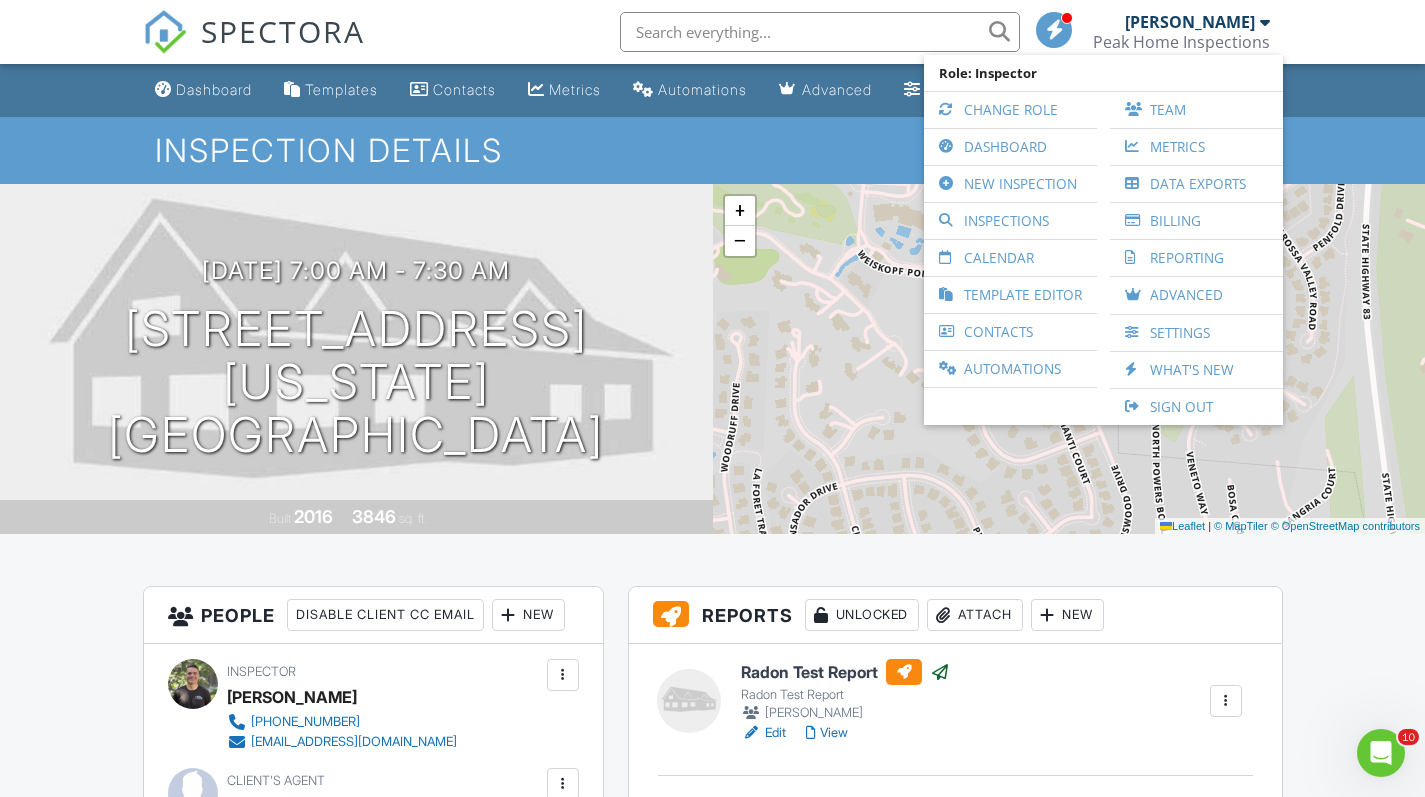 drag, startPoint x: 1006, startPoint y: 179, endPoint x: 1072, endPoint y: 175, distance: 66.1211 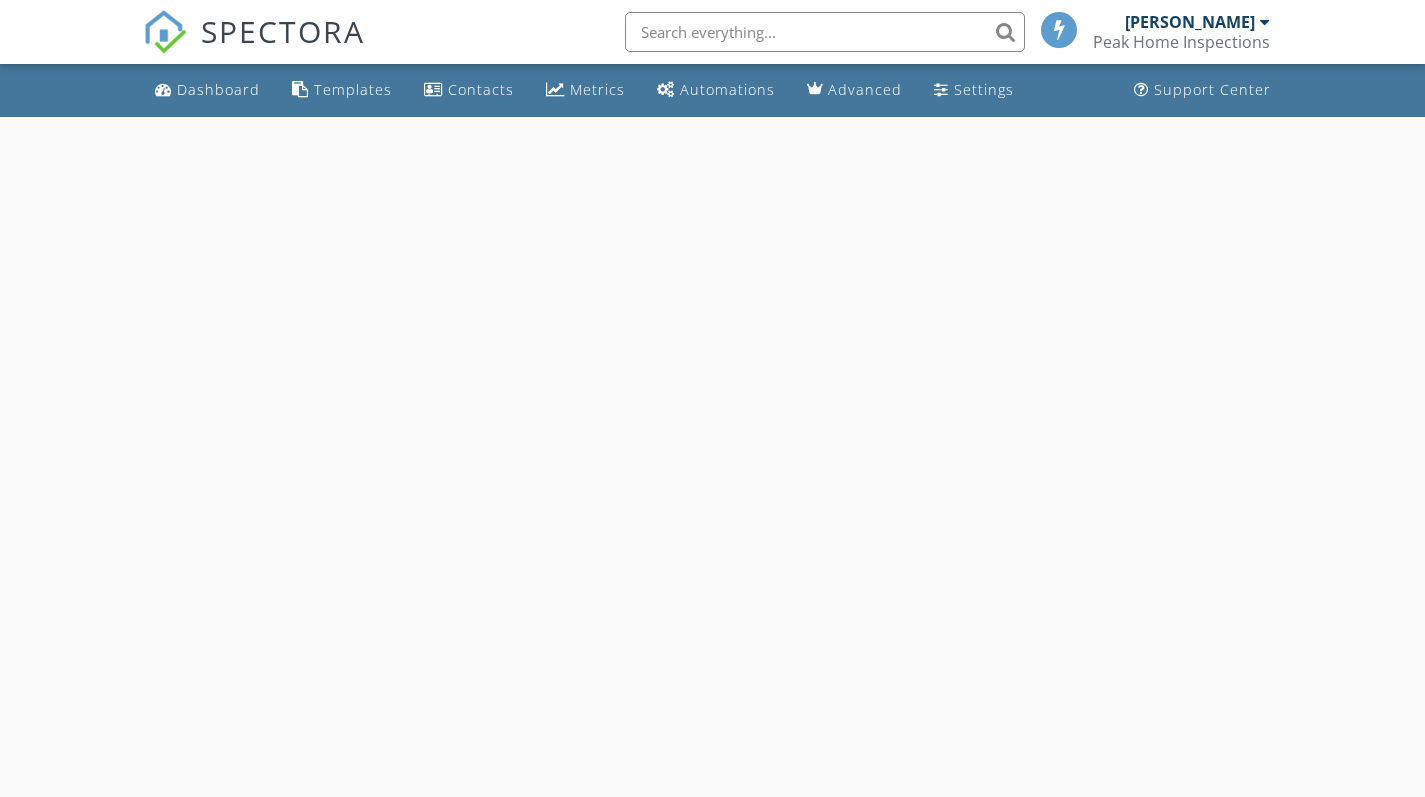 scroll, scrollTop: 0, scrollLeft: 0, axis: both 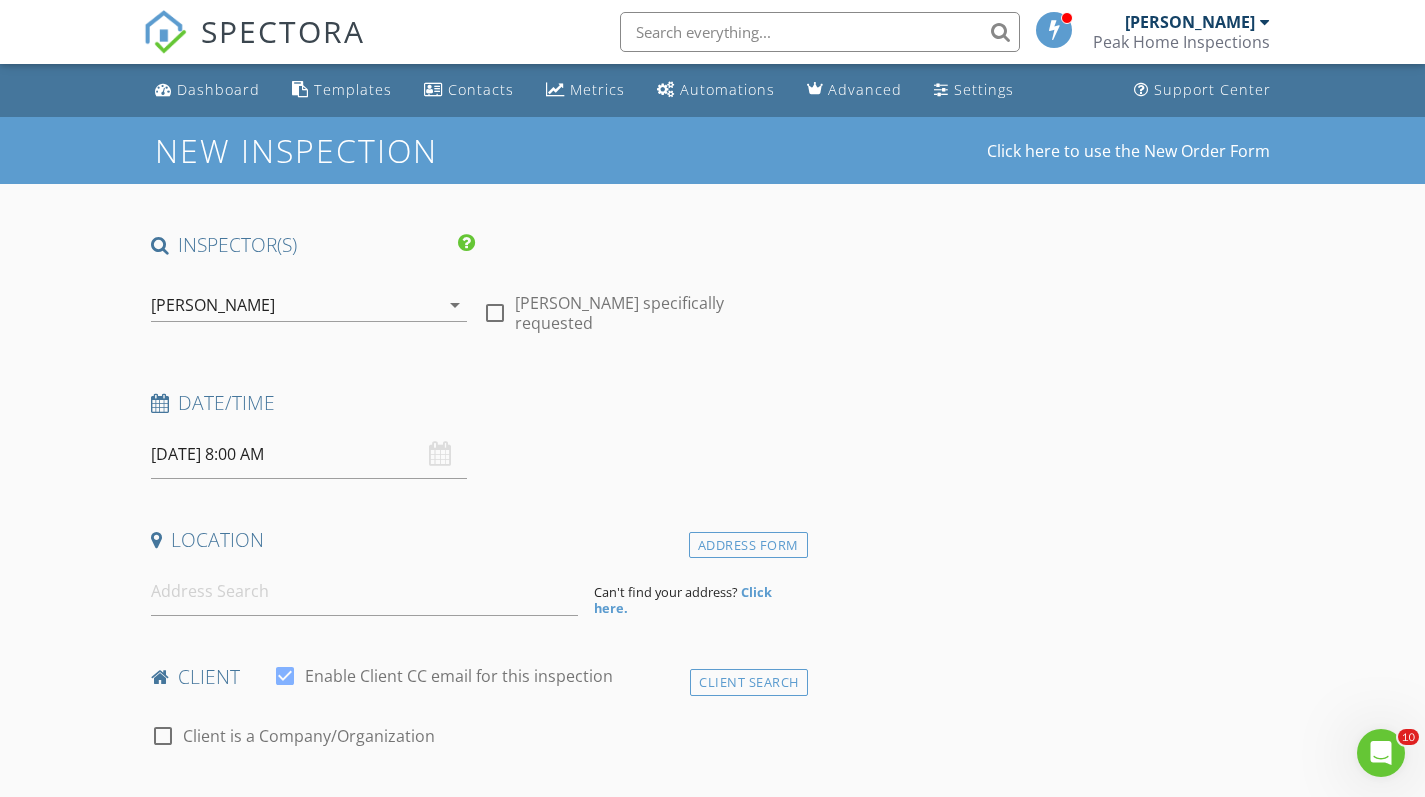 click on "arrow_drop_down" at bounding box center (455, 305) 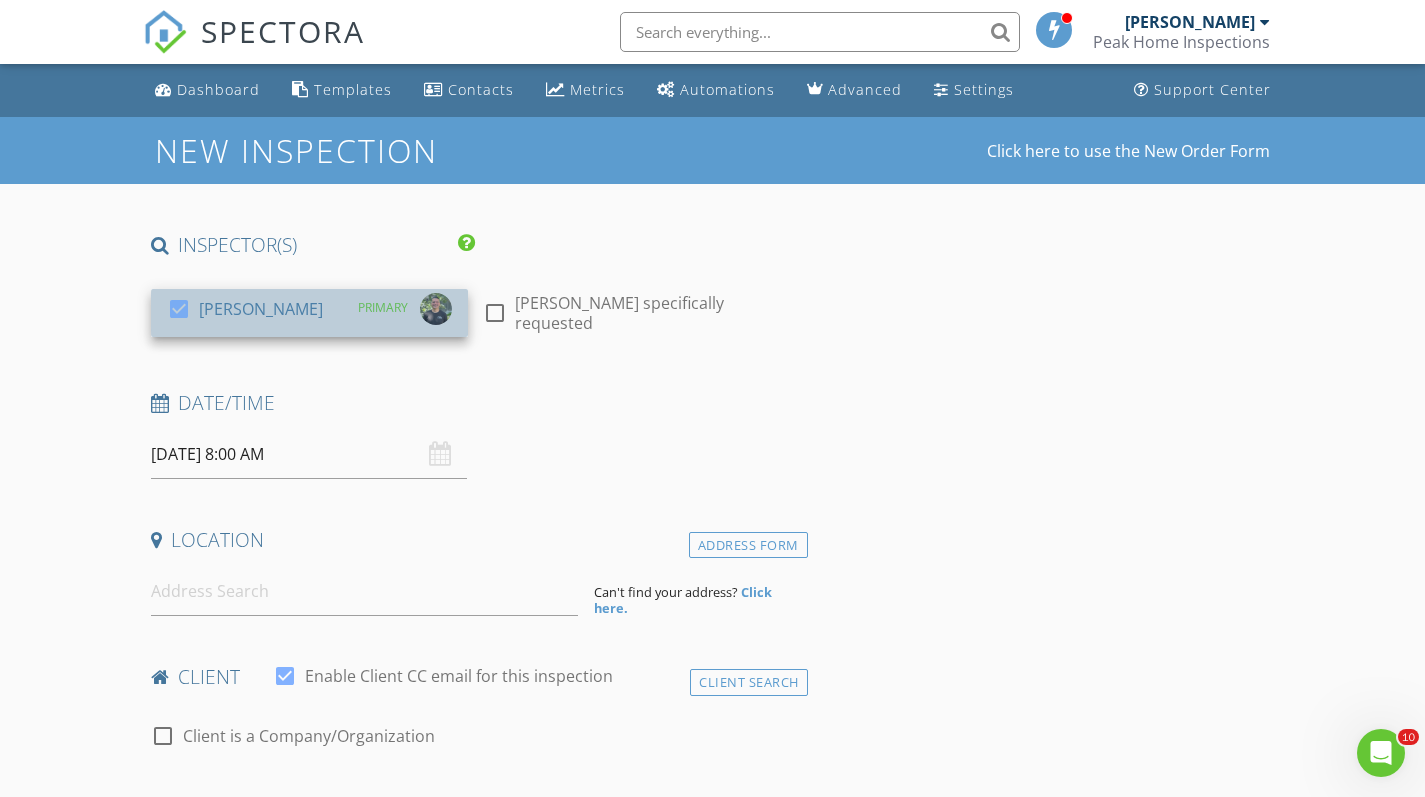 click on "[PERSON_NAME]" at bounding box center (261, 309) 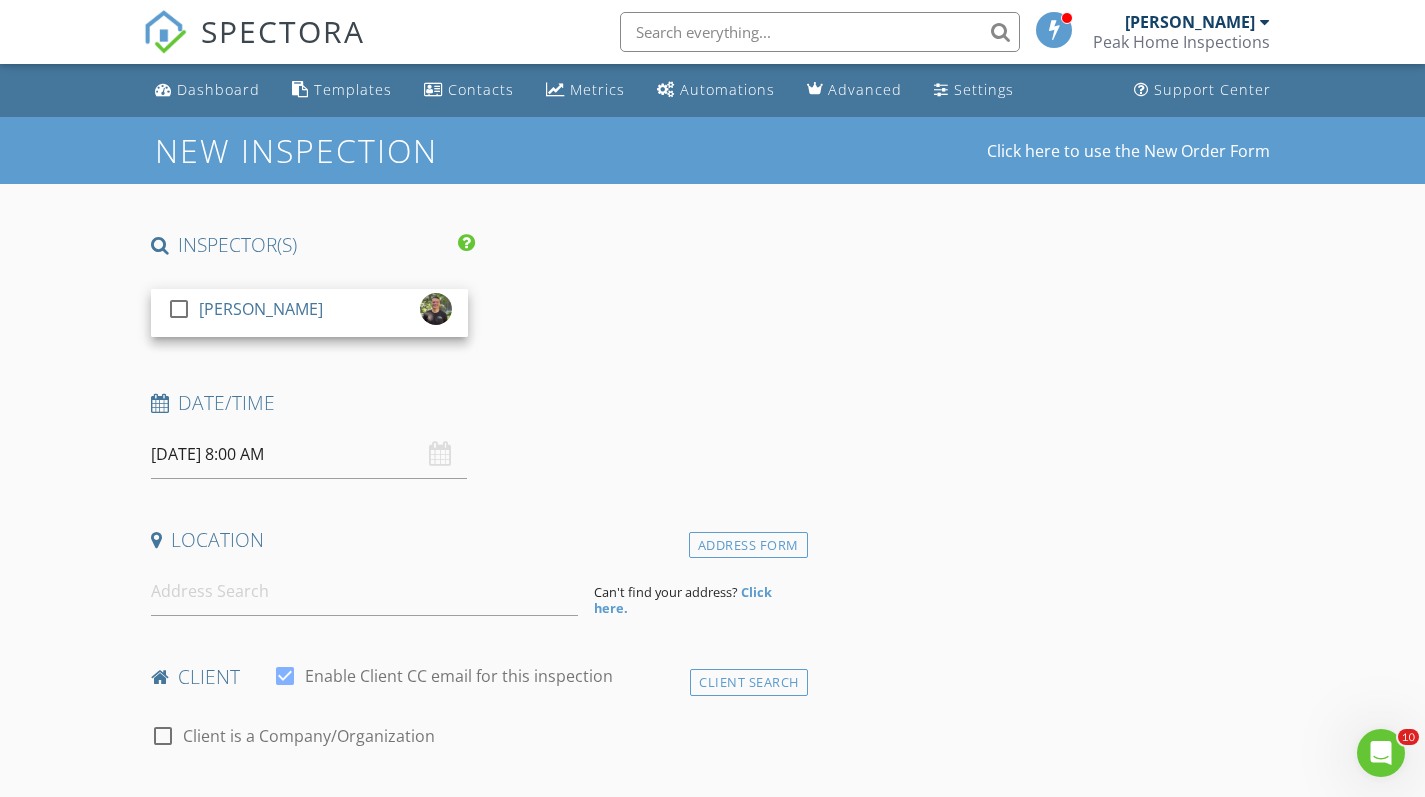 click on "[DATE] 8:00 AM" at bounding box center (309, 454) 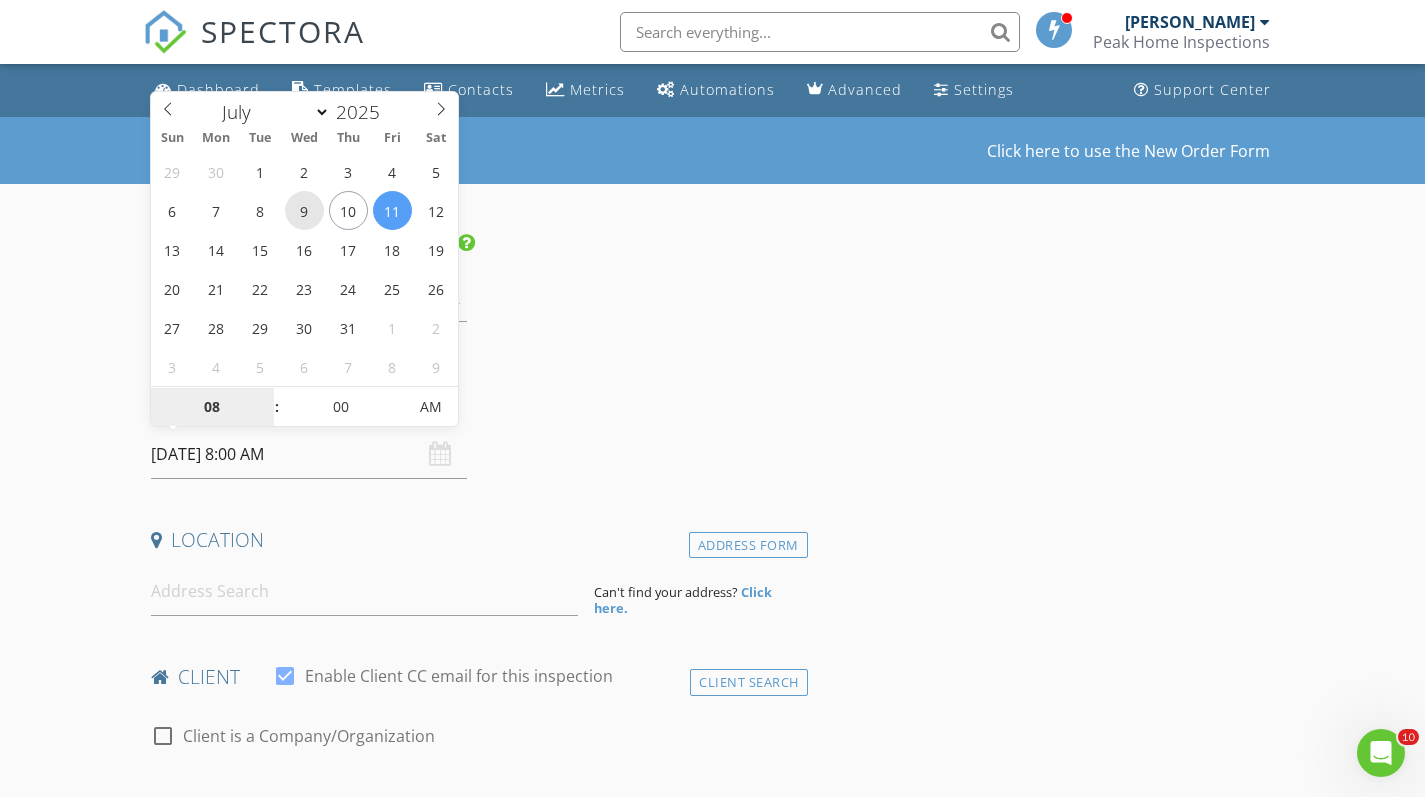 type on "07/09/2025 8:00 AM" 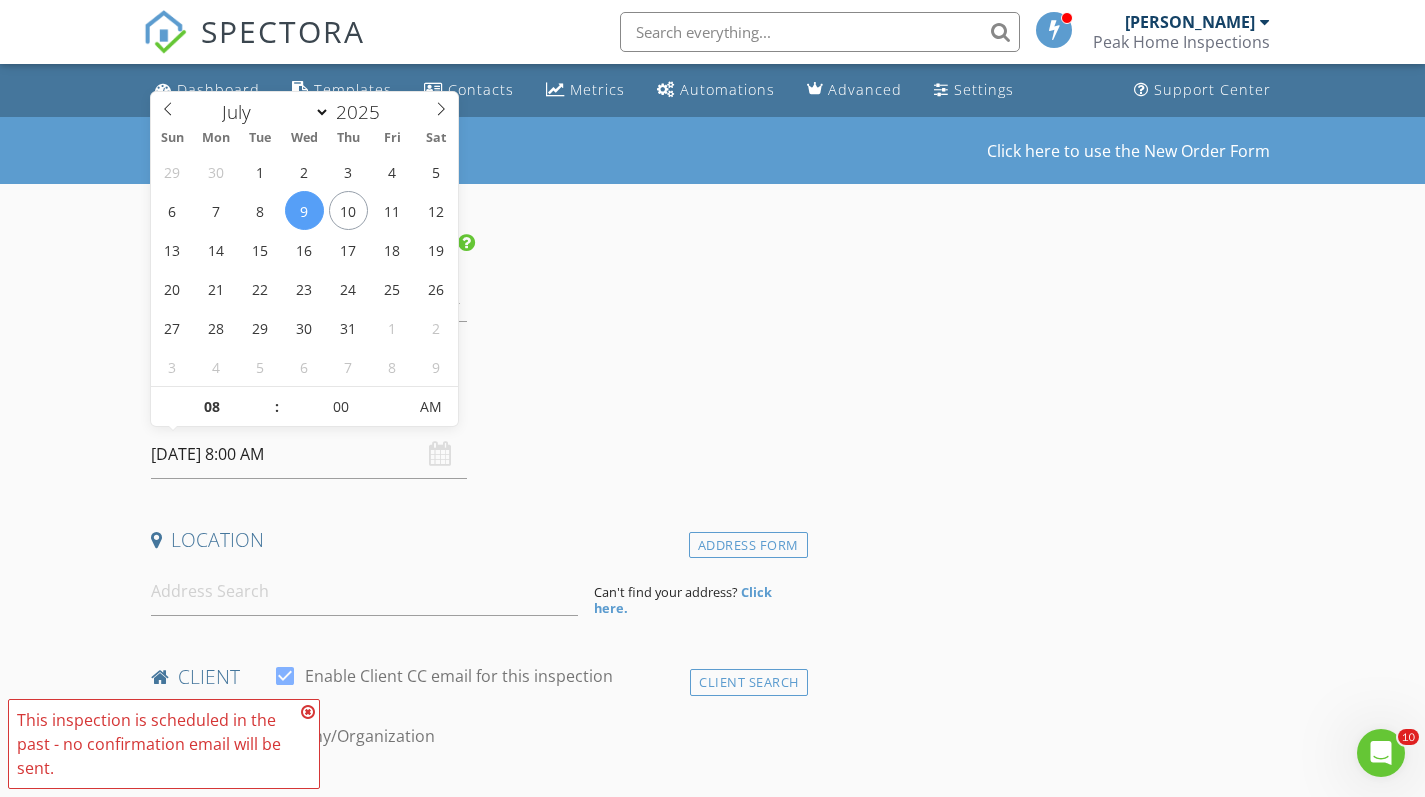 click on "Date/Time
07/09/2025 8:00 AM" at bounding box center [475, 434] 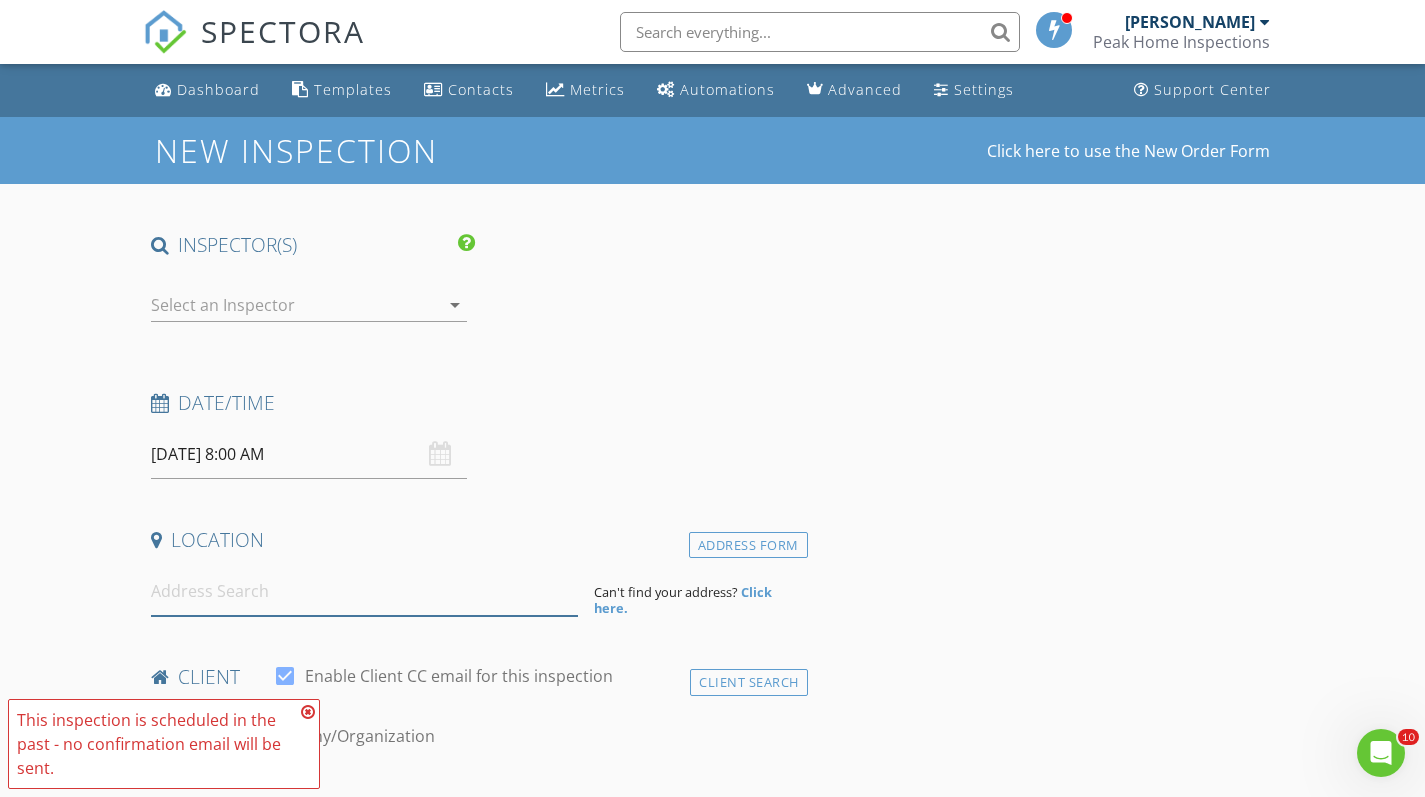 click at bounding box center [364, 591] 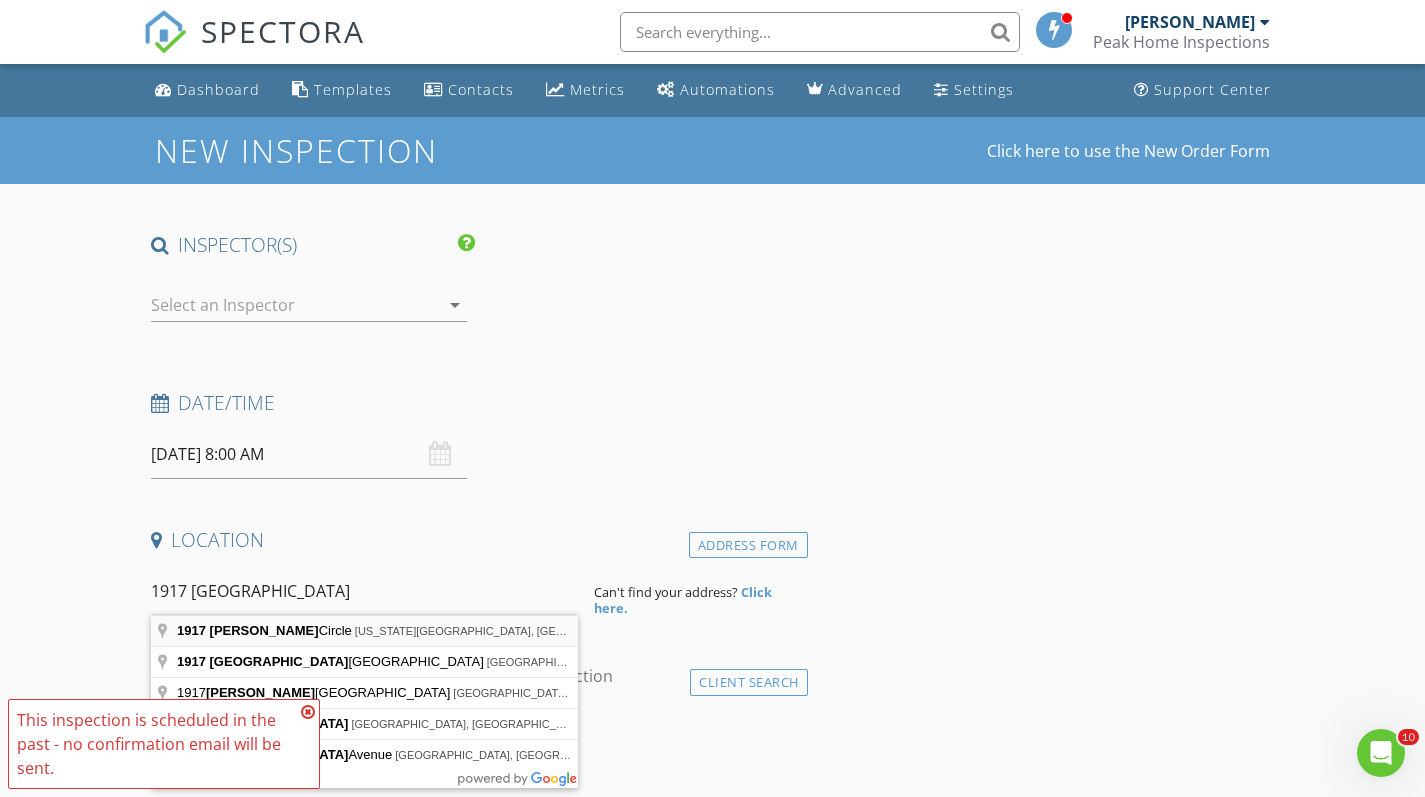 type on "1917 Payton Circle, Colorado Springs, CO, USA" 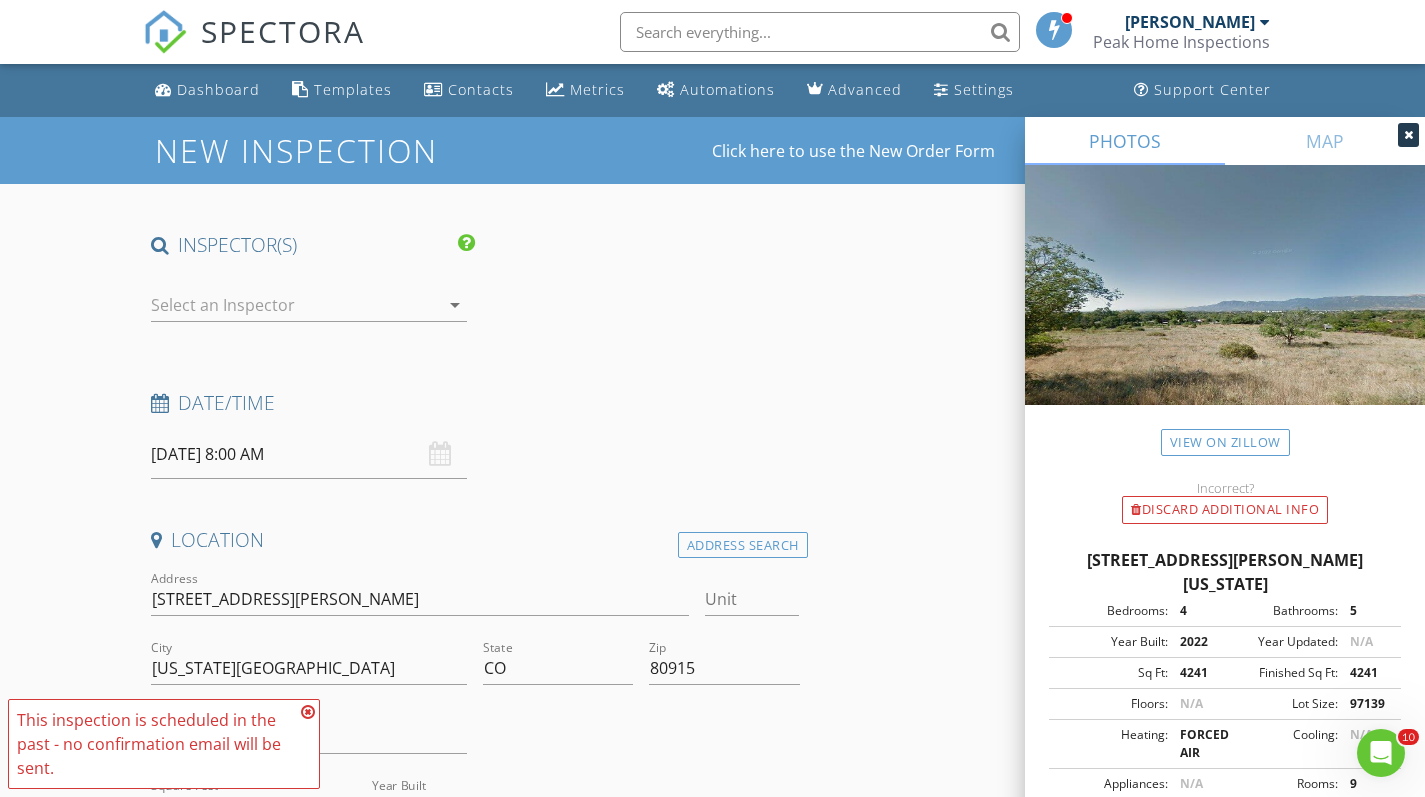 click on "INSPECTOR(S)
check_box_outline_blank   Dylan Margerum     arrow_drop_down
Date/Time
07/09/2025 8:00 AM
Location
Address Search       Address 1917 Payton Cir   Unit   City Colorado Springs   State CO   Zip 80915   County El Paso     Square Feet 4241   Year Built 2022   Foundation arrow_drop_down
client
check_box Enable Client CC email for this inspection   Client Search     check_box_outline_blank Client is a Company/Organization     First Name   Last Name   Email   CC Email   Phone           Notes   Private Notes
ADD ADDITIONAL client
SERVICES
check_box_outline_blank   Home Inspection   Residential Home Inspection check_box_outline_blank   Radon Test   Short Term Radon Test check_box_outline_blank   Sewer Scope   Sewer Video Scope arrow_drop_down            Duration" at bounding box center (713, 1620) 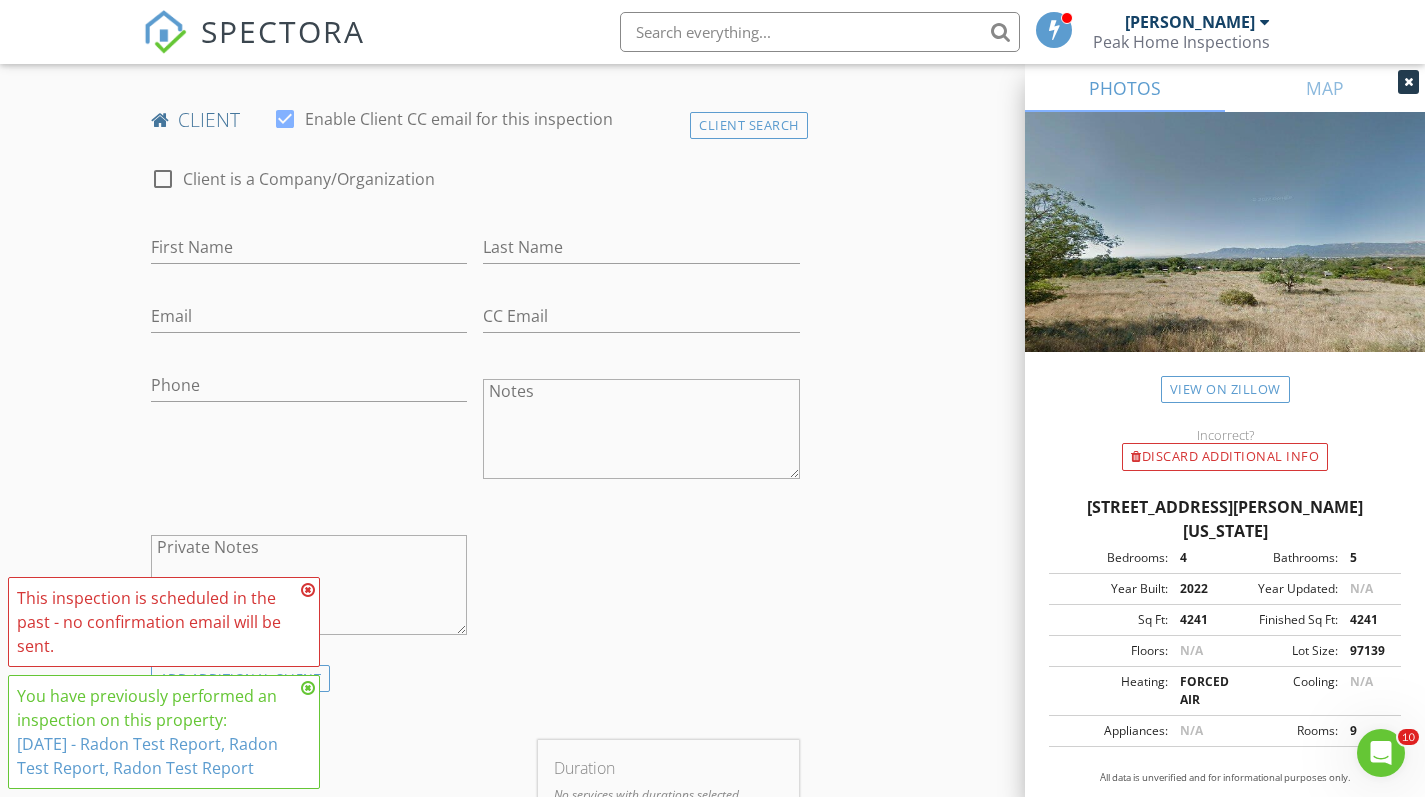 scroll, scrollTop: 788, scrollLeft: 0, axis: vertical 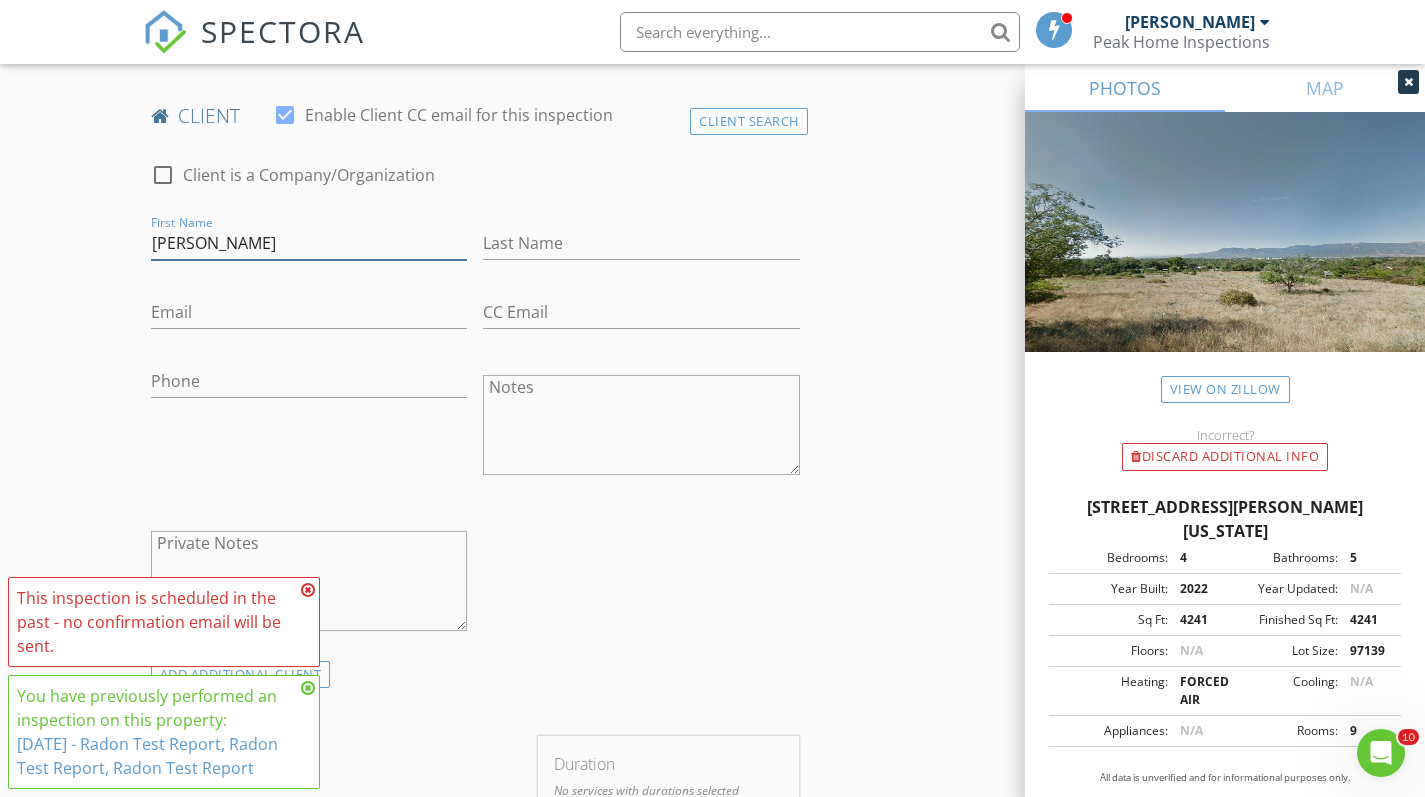 type on "[PERSON_NAME]" 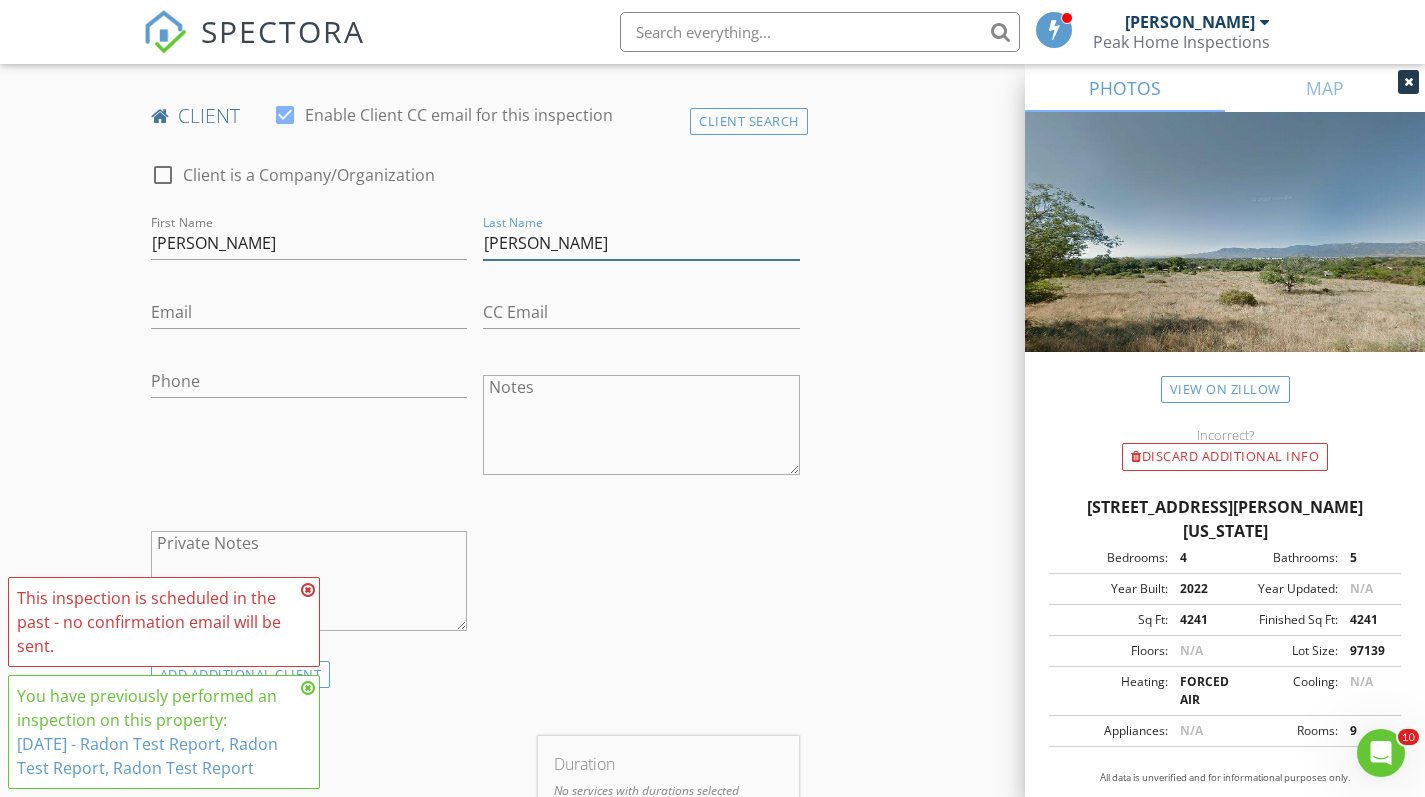 type on "[PERSON_NAME]" 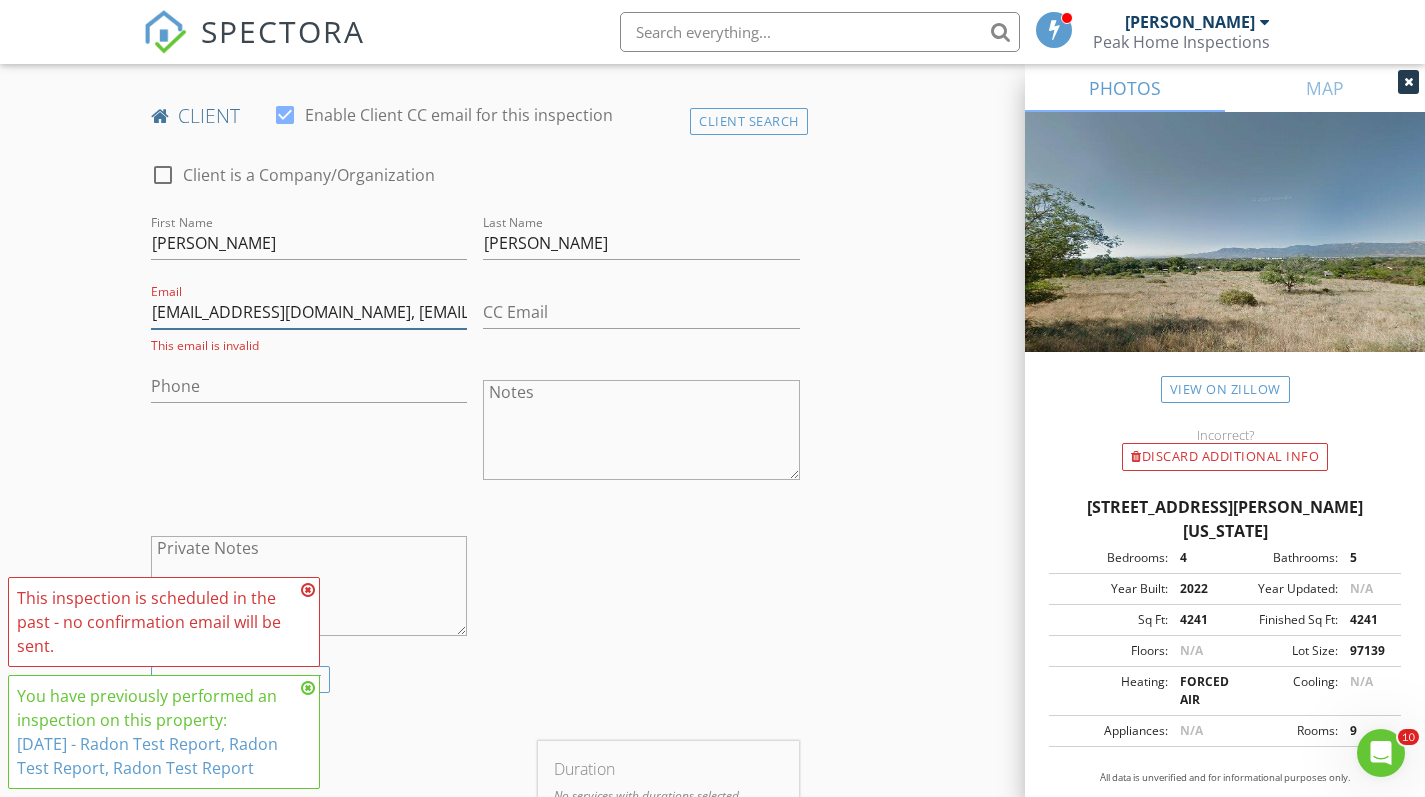 type on "rodriguezflooring@ymail.com, lizgr041@outlook.com" 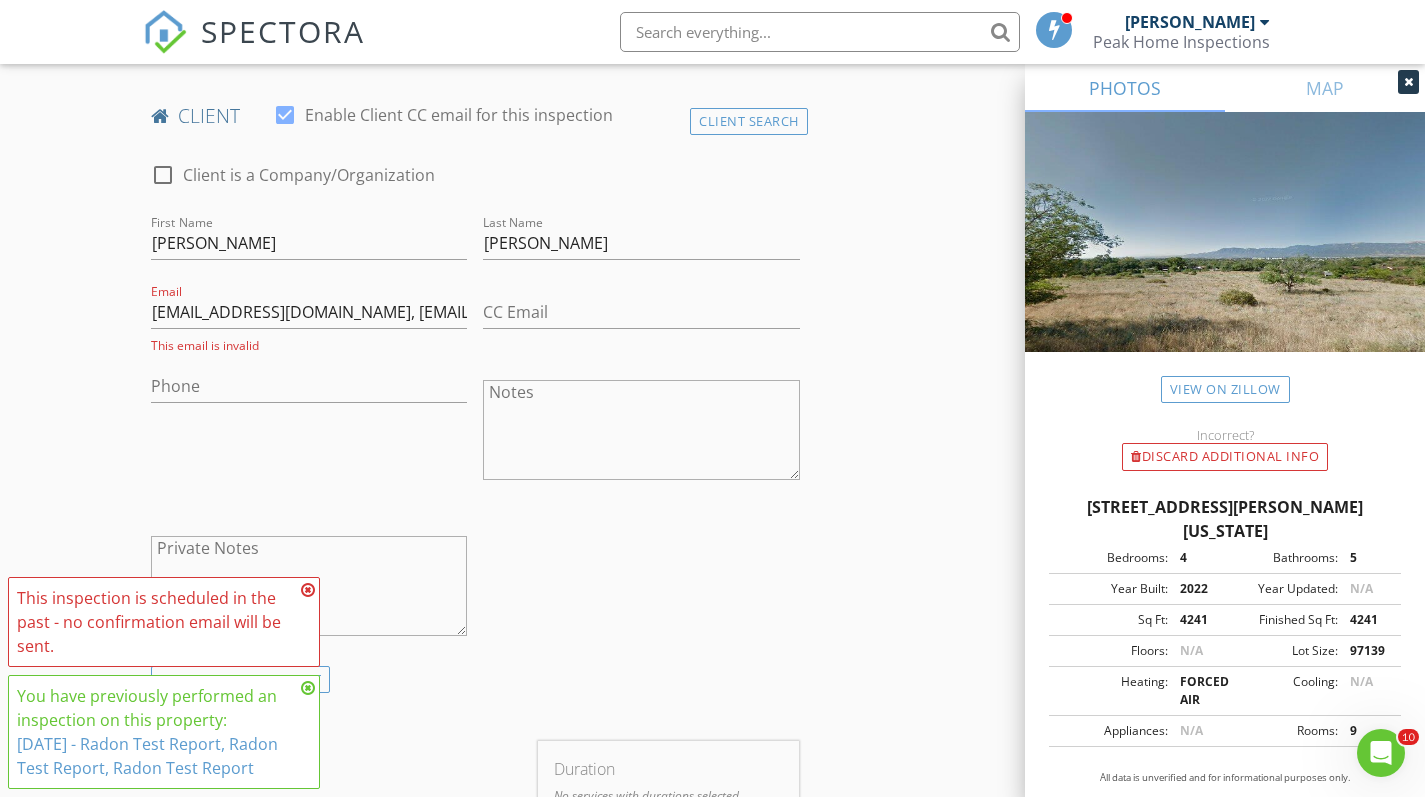 click on "check_box_outline_blank Client is a Company/Organization     First Name Eliazar   Last Name Rodriguez   Email rodriguezflooring@ymail.com, lizgr041@outlook.com This email is invalid   CC Email   Phone           Notes   Private Notes" at bounding box center (475, 404) 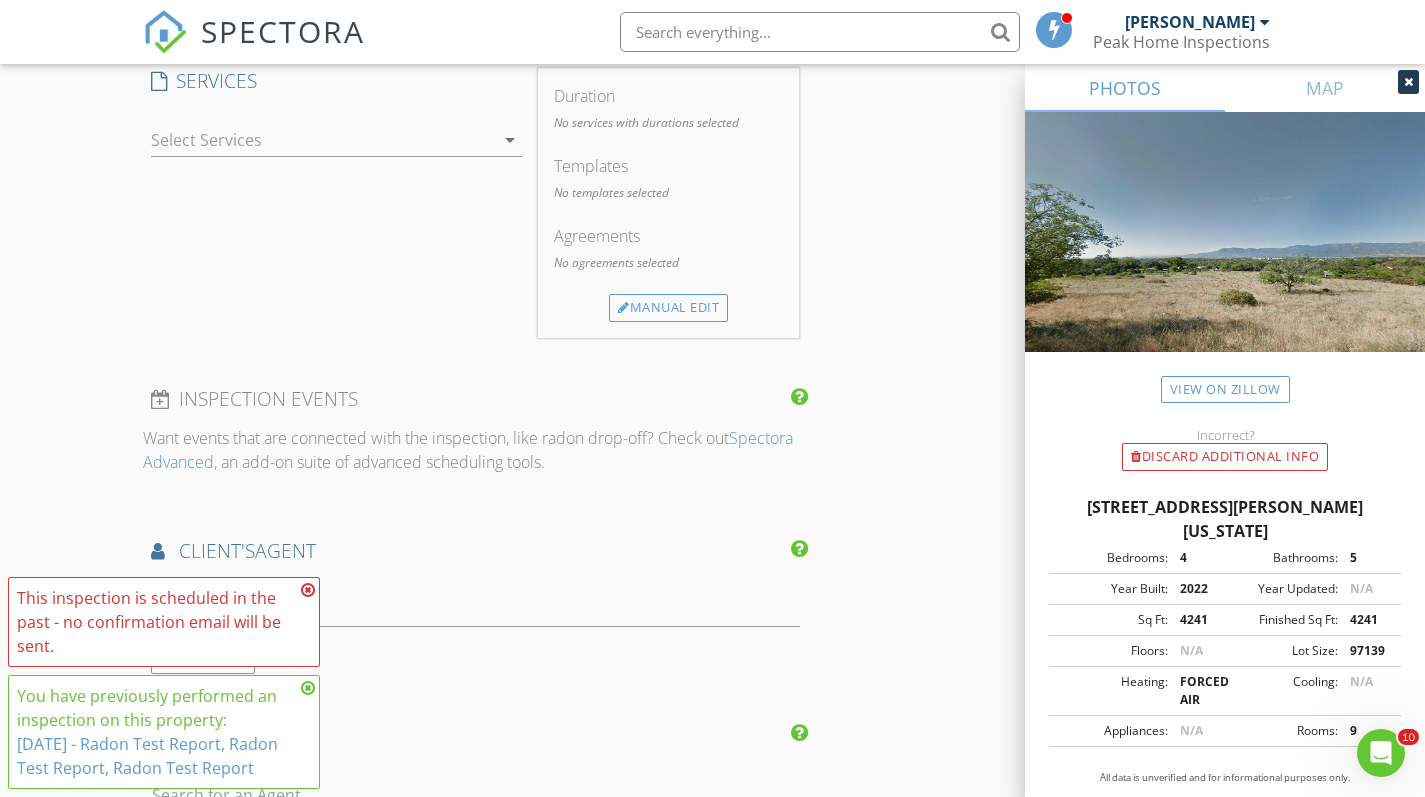 scroll, scrollTop: 1429, scrollLeft: 0, axis: vertical 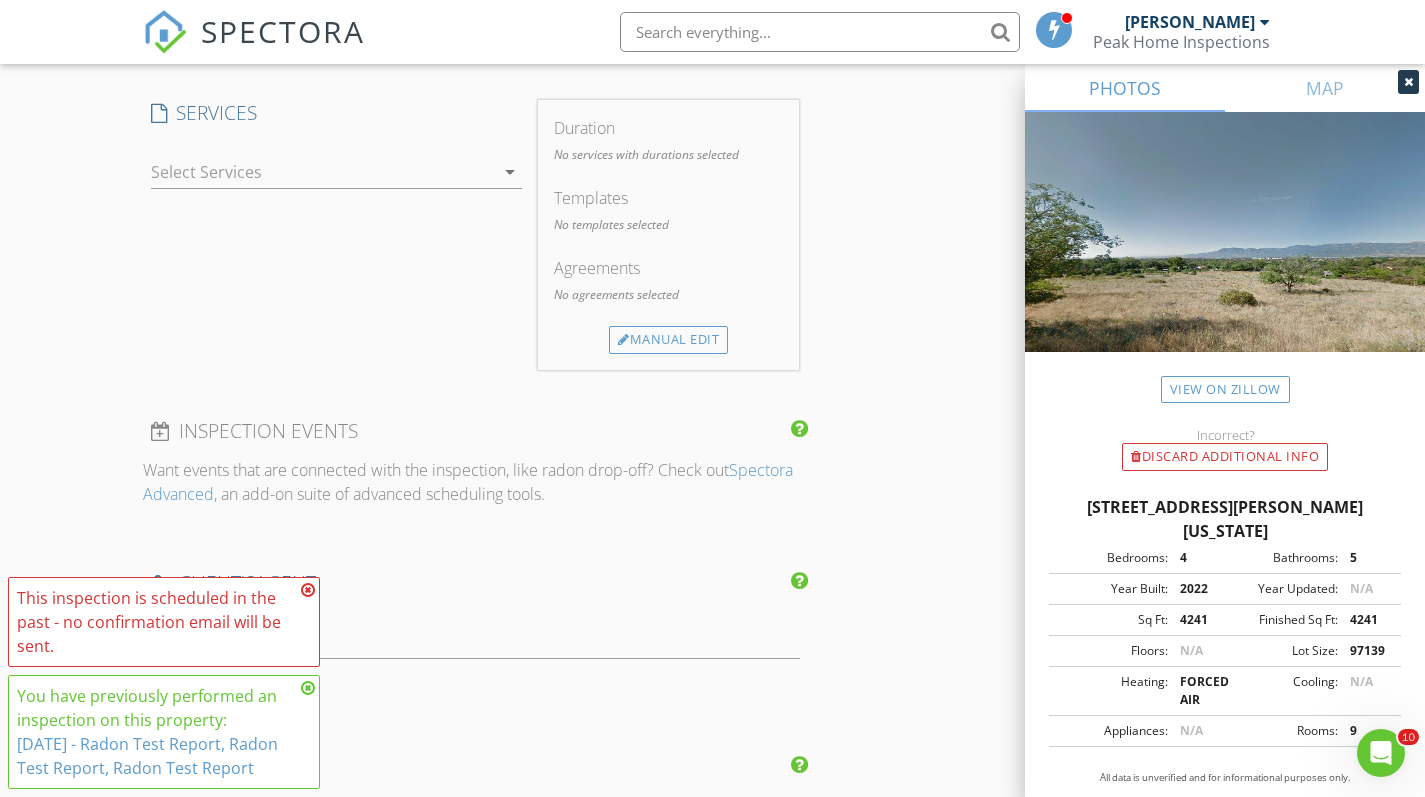 click on "arrow_drop_down" at bounding box center (510, 172) 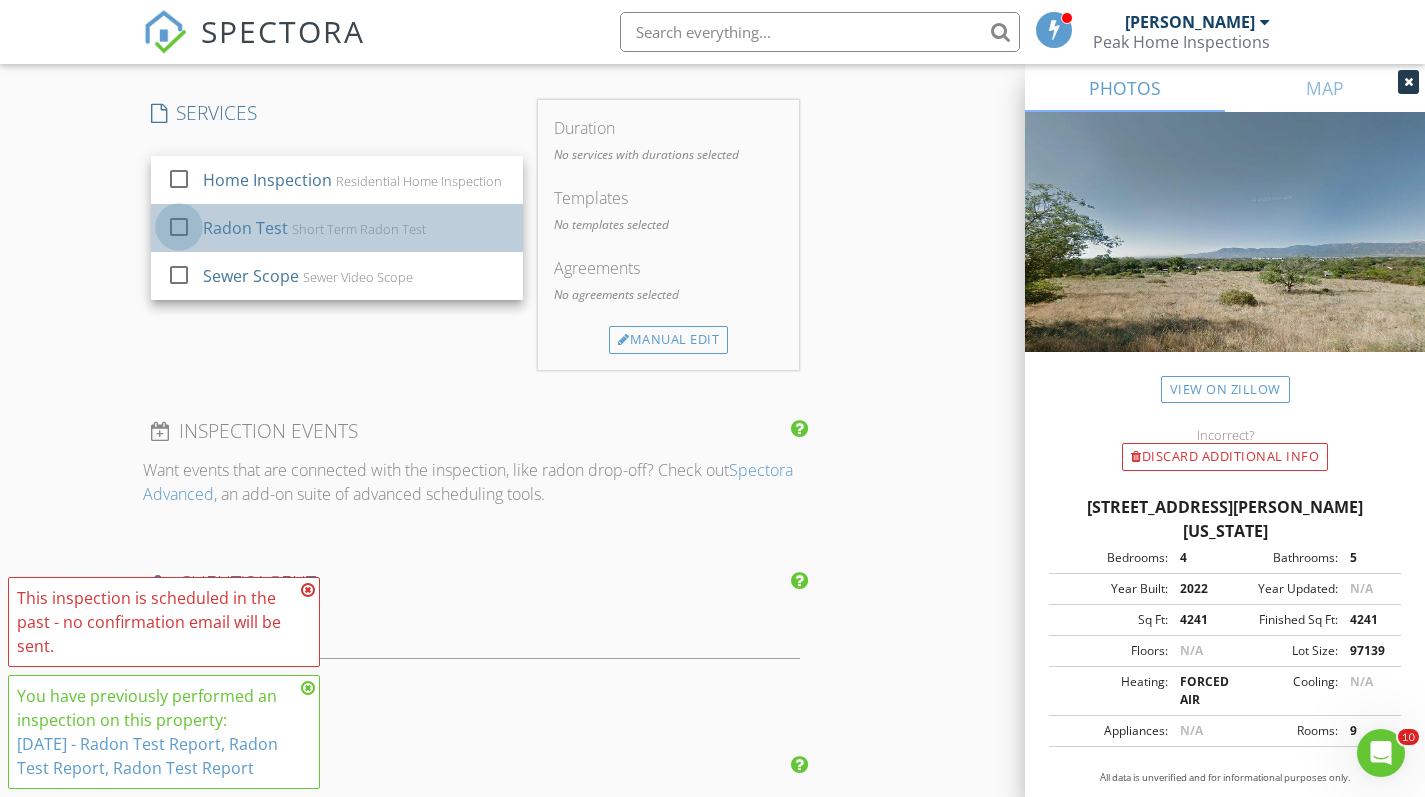 click at bounding box center [179, 227] 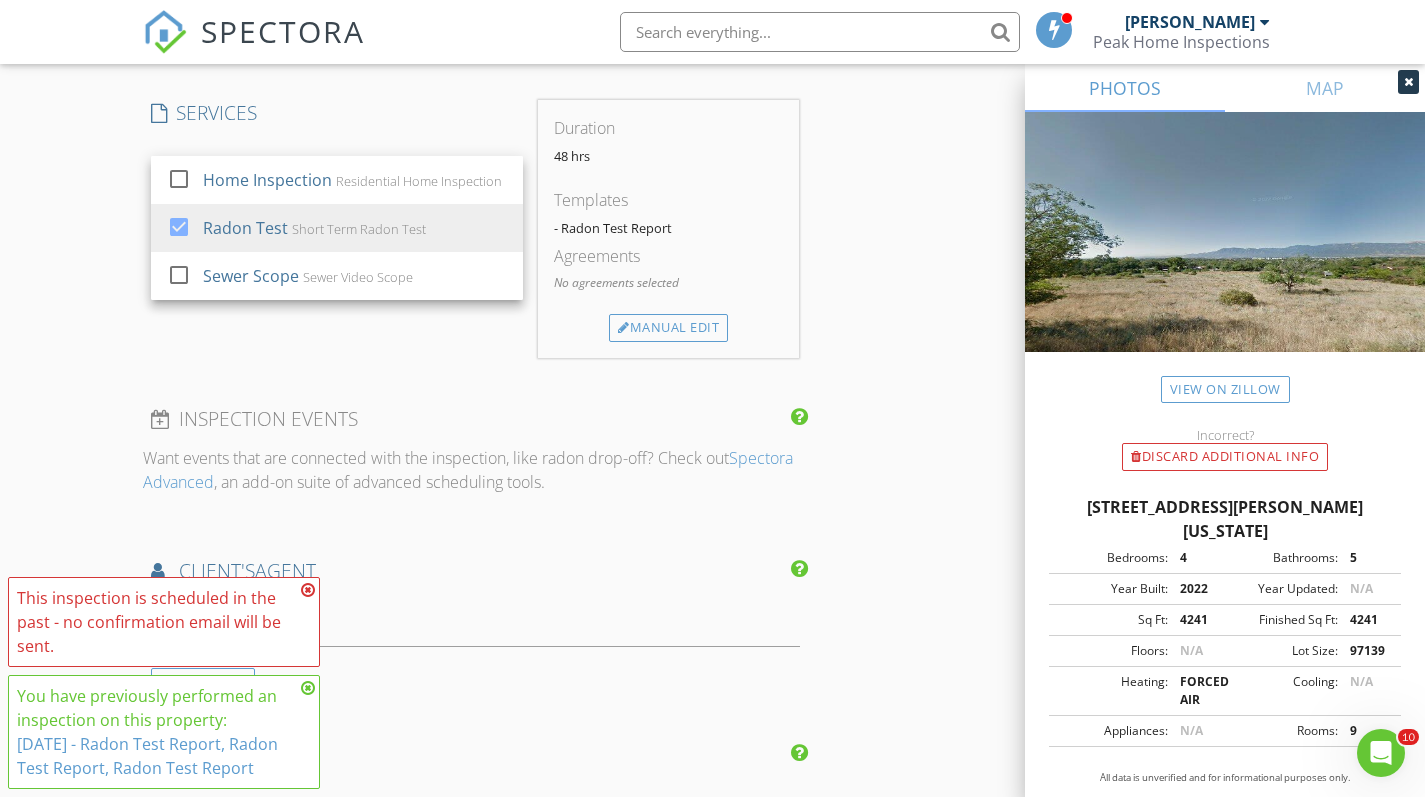 click on "INSPECTOR(S)
check_box_outline_blank   Dylan Margerum     arrow_drop_down
Date/Time
07/09/2025 8:00 AM
Location
Address Search       Address 1917 Payton Cir   Unit   City Colorado Springs   State CO   Zip 80915   County El Paso     Square Feet 4241   Year Built 2022   Foundation arrow_drop_down
client
check_box Enable Client CC email for this inspection   Client Search     check_box_outline_blank Client is a Company/Organization     First Name Eliazar   Last Name Rodriguez   Email rodriguezflooring@ymail.com, lizgr041@outlook.com This email is invalid   CC Email   Phone           Notes   Private Notes
ADD ADDITIONAL client
SERVICES
check_box_outline_blank   Home Inspection   Residential Home Inspection check_box   Radon Test   Short Term Radon Test check_box_outline_blank" at bounding box center (475, 129) 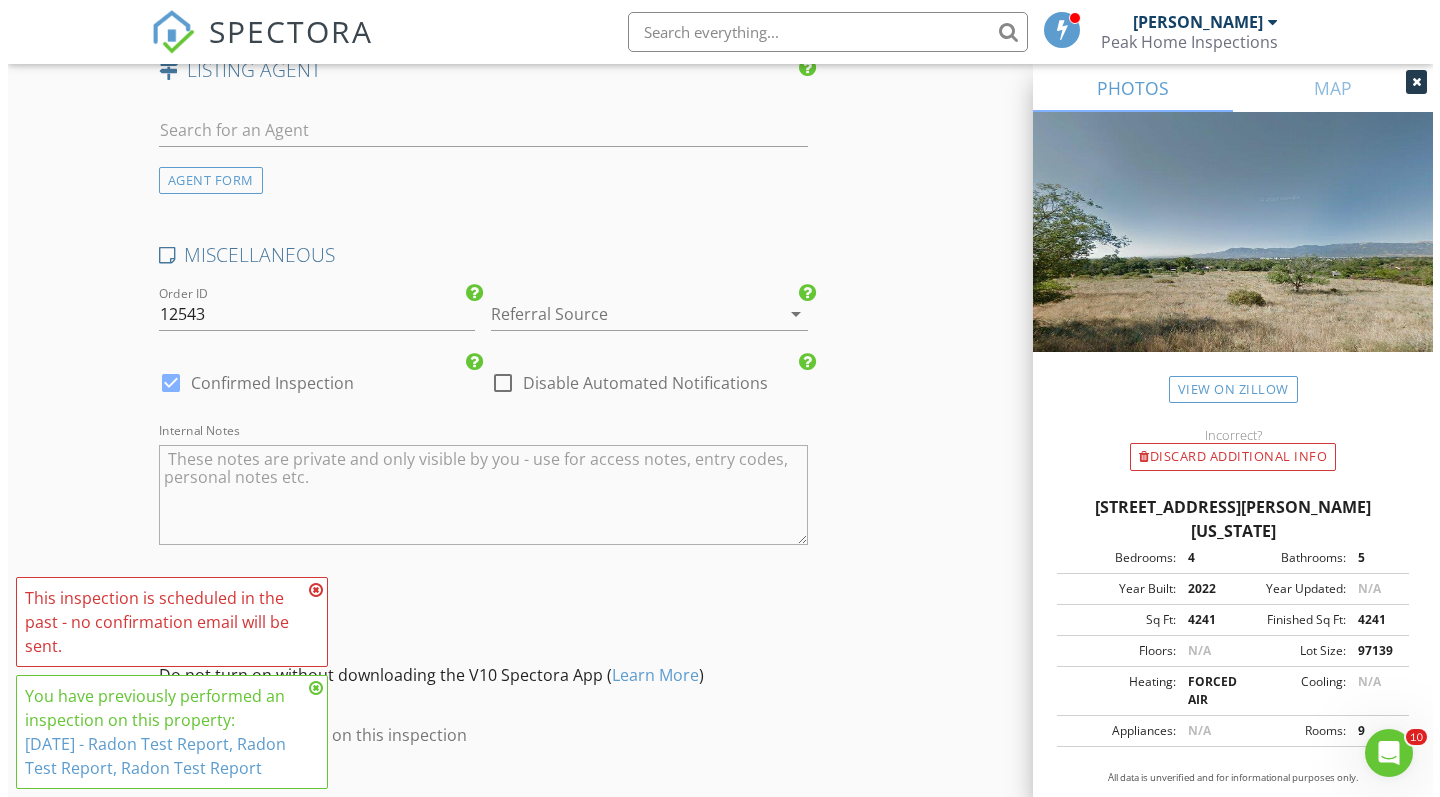 scroll, scrollTop: 2246, scrollLeft: 0, axis: vertical 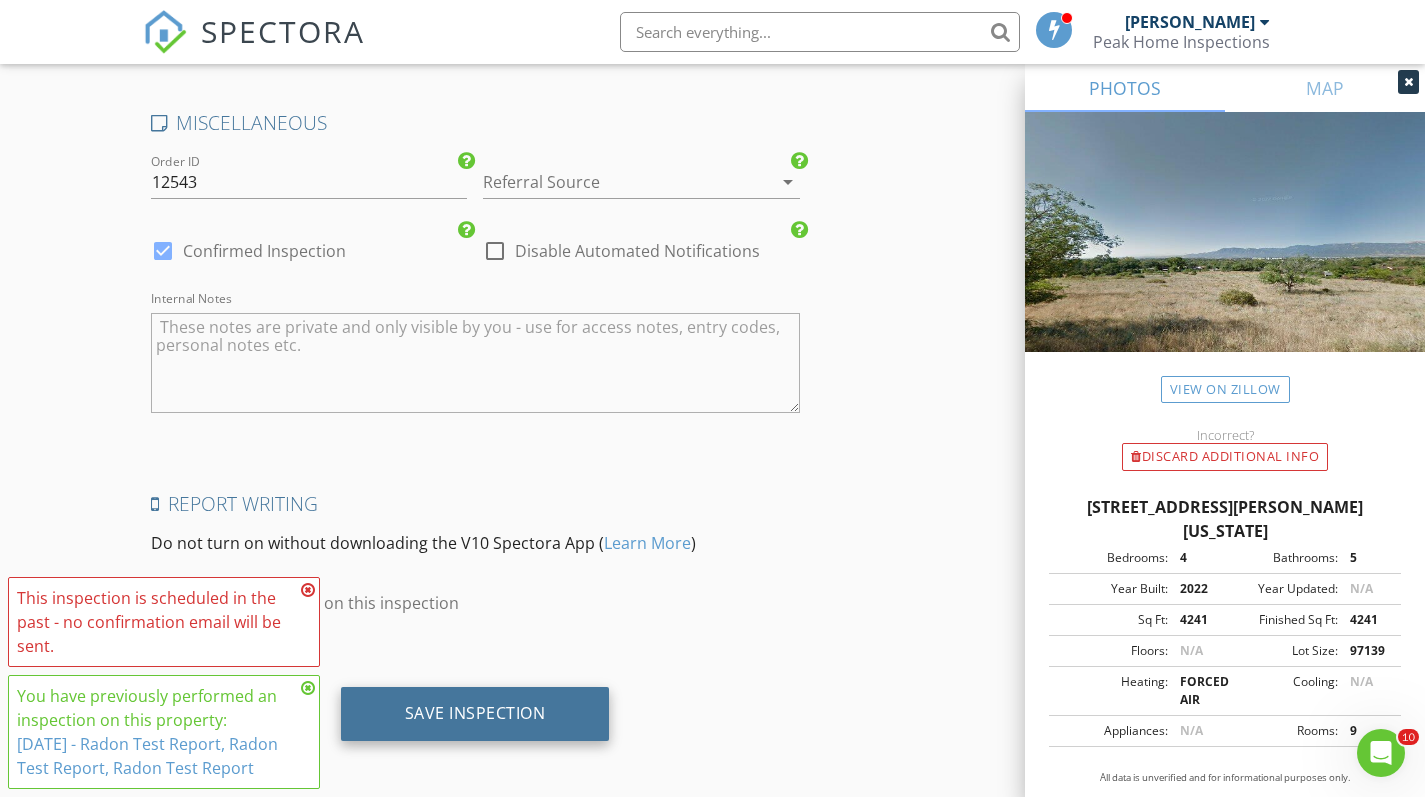 click on "Save Inspection" at bounding box center (475, 714) 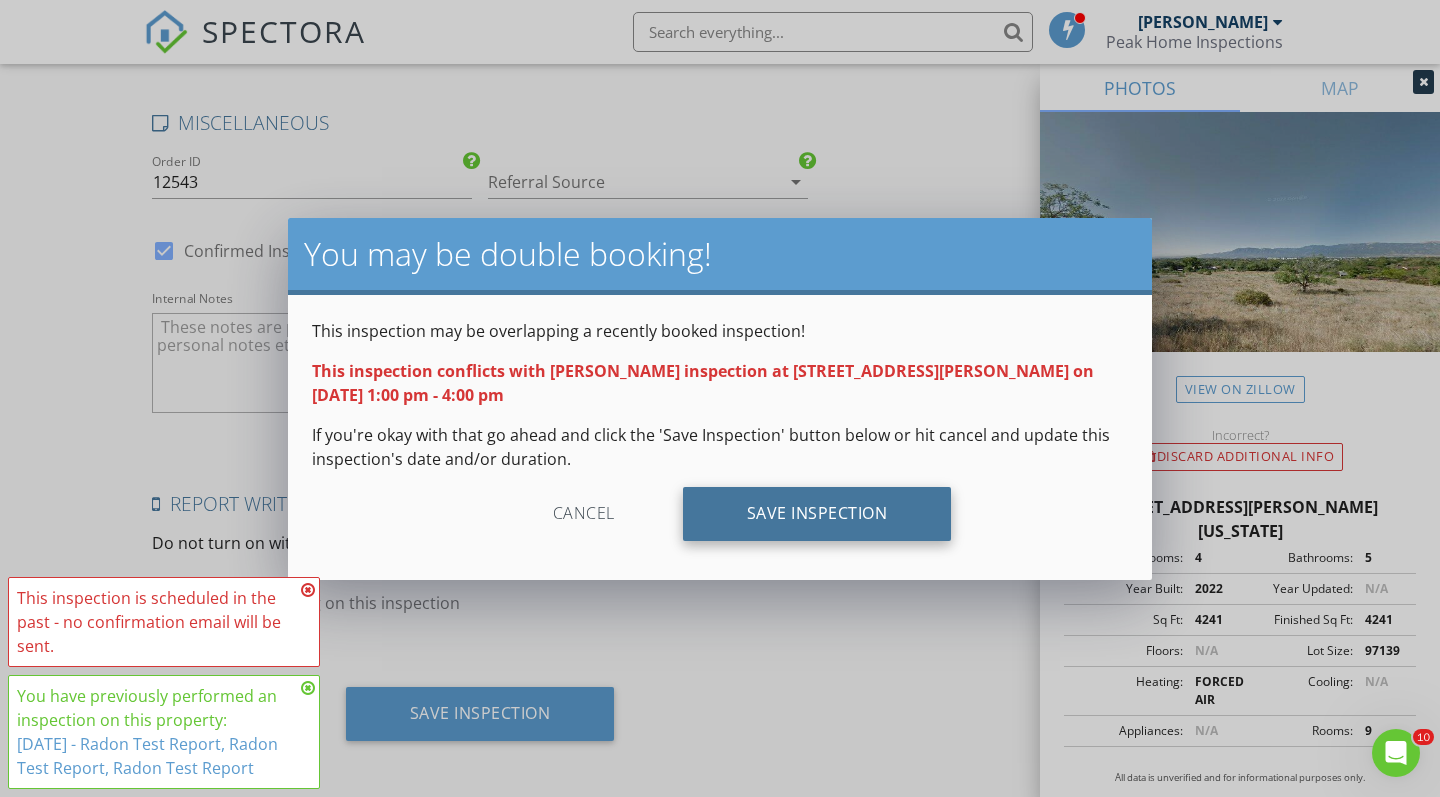 click on "Save Inspection" at bounding box center [817, 514] 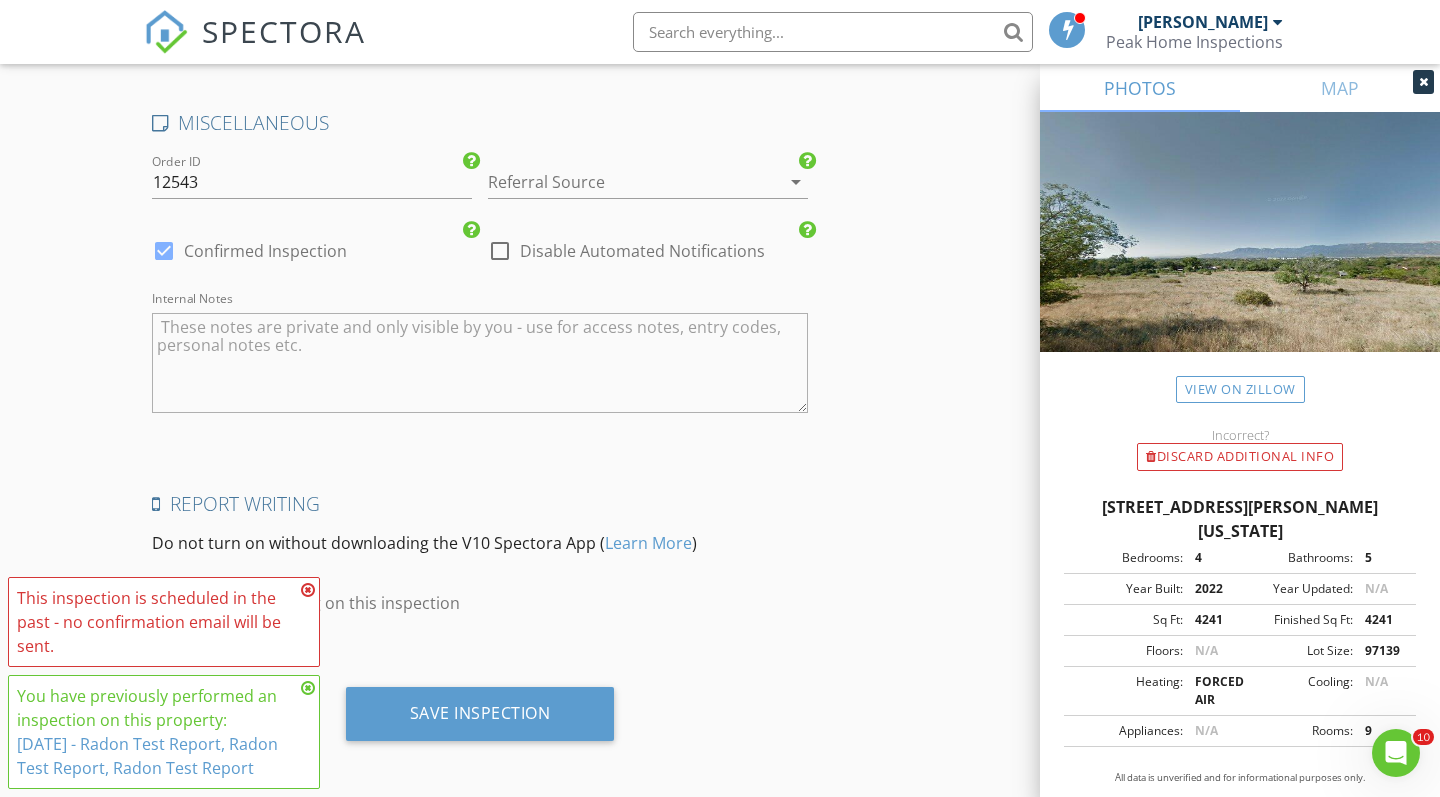 click at bounding box center [308, 590] 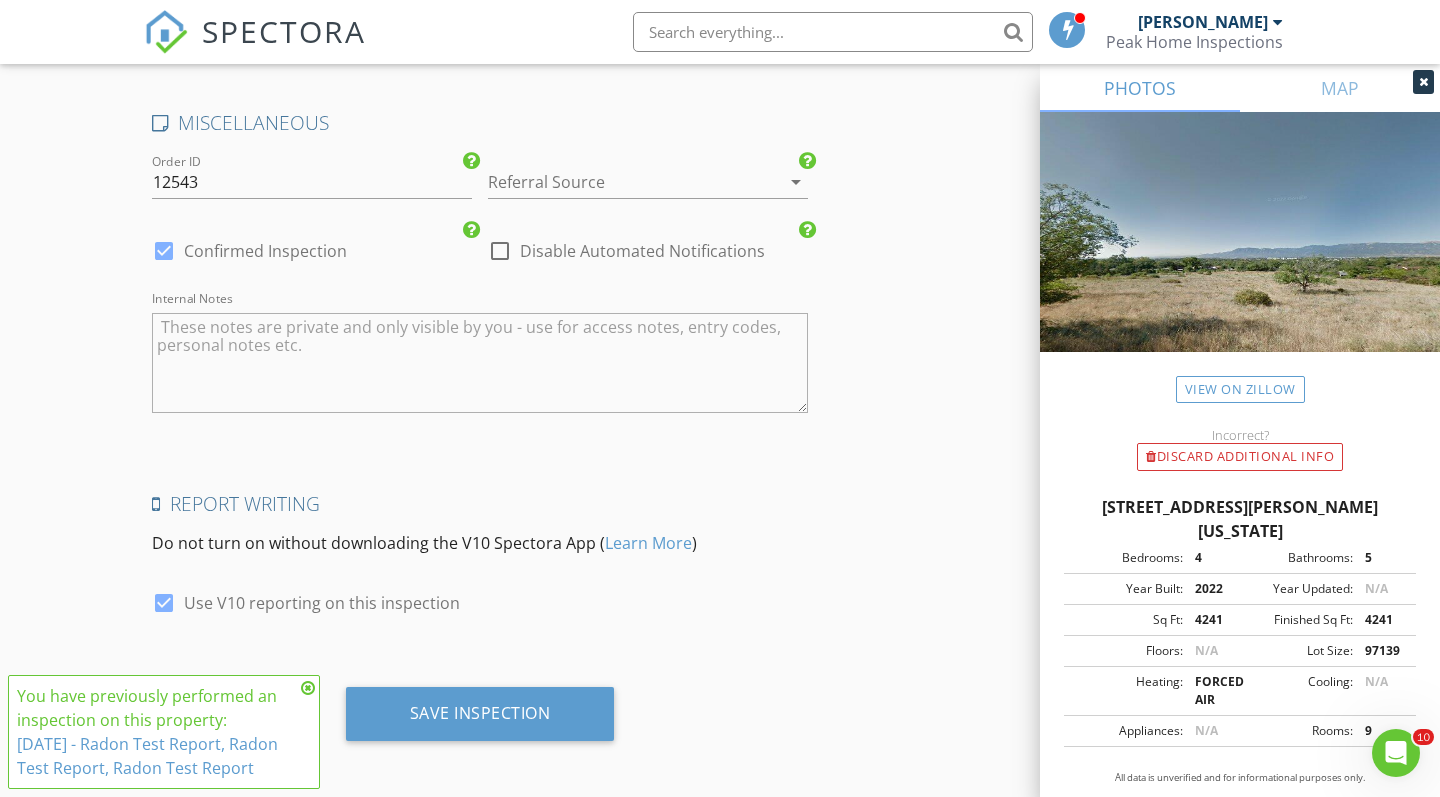 click at bounding box center (308, 688) 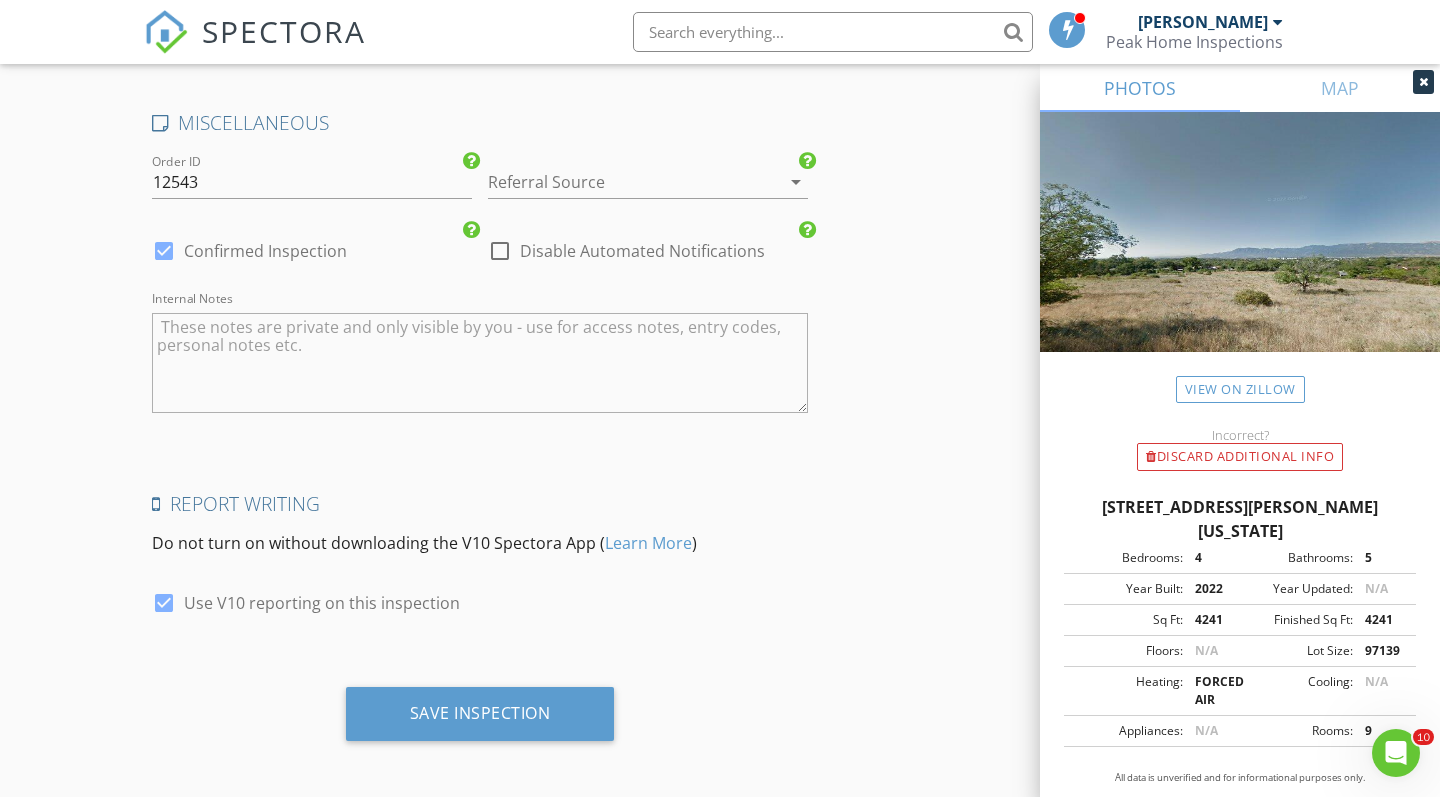 click on "INSPECTOR(S)
check_box_outline_blank   Dylan Margerum     arrow_drop_down
Date/Time
07/09/2025 8:00 AM
Location
Address Search       Address 1917 Payton Cir   Unit   City Colorado Springs   State CO   Zip 80915   County El Paso     Square Feet 4241   Year Built 2022   Foundation arrow_drop_down
client
check_box Enable Client CC email for this inspection   Client Search     check_box_outline_blank Client is a Company/Organization     First Name Eliazar   Last Name Rodriguez   Email rodriguezflooring@ymail.com, lizgr041@outlook.com This email is invalid   CC Email   Phone           Notes   Private Notes
ADD ADDITIONAL client
SERVICES
check_box_outline_blank   Home Inspection   Residential Home Inspection check_box   Radon Test   Short Term Radon Test check_box_outline_blank" at bounding box center (720, -629) 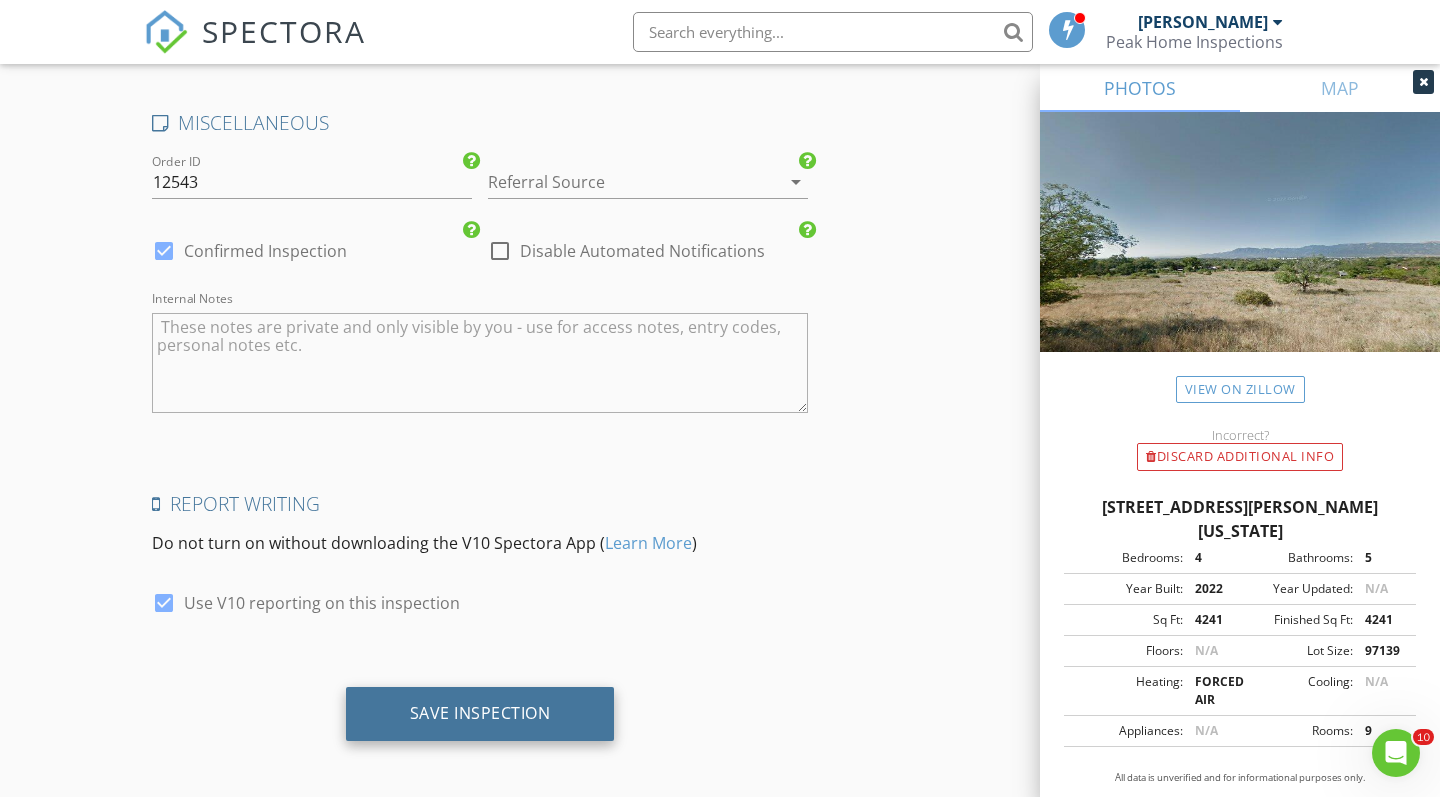 click on "Save Inspection" at bounding box center [480, 714] 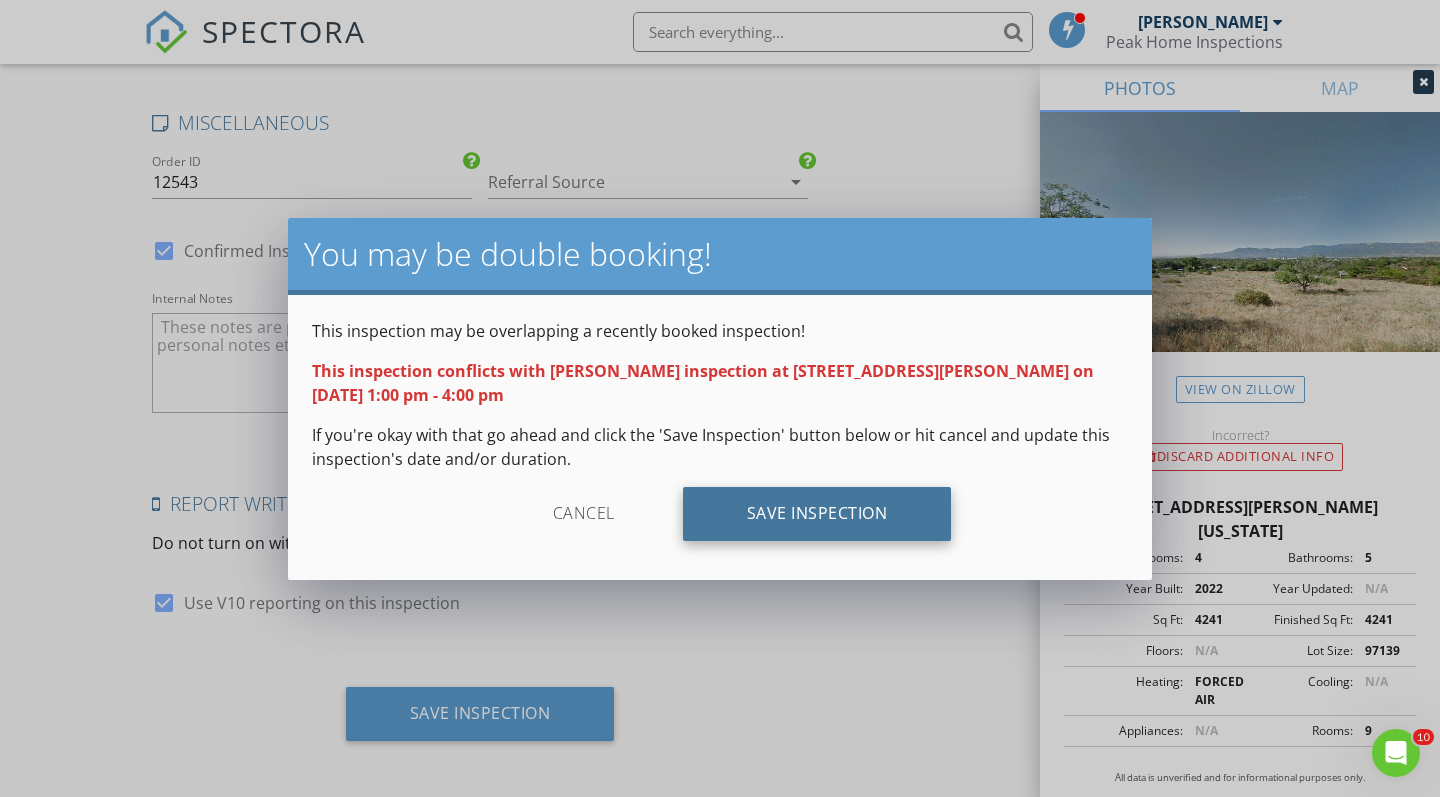 click on "Save Inspection" at bounding box center [817, 514] 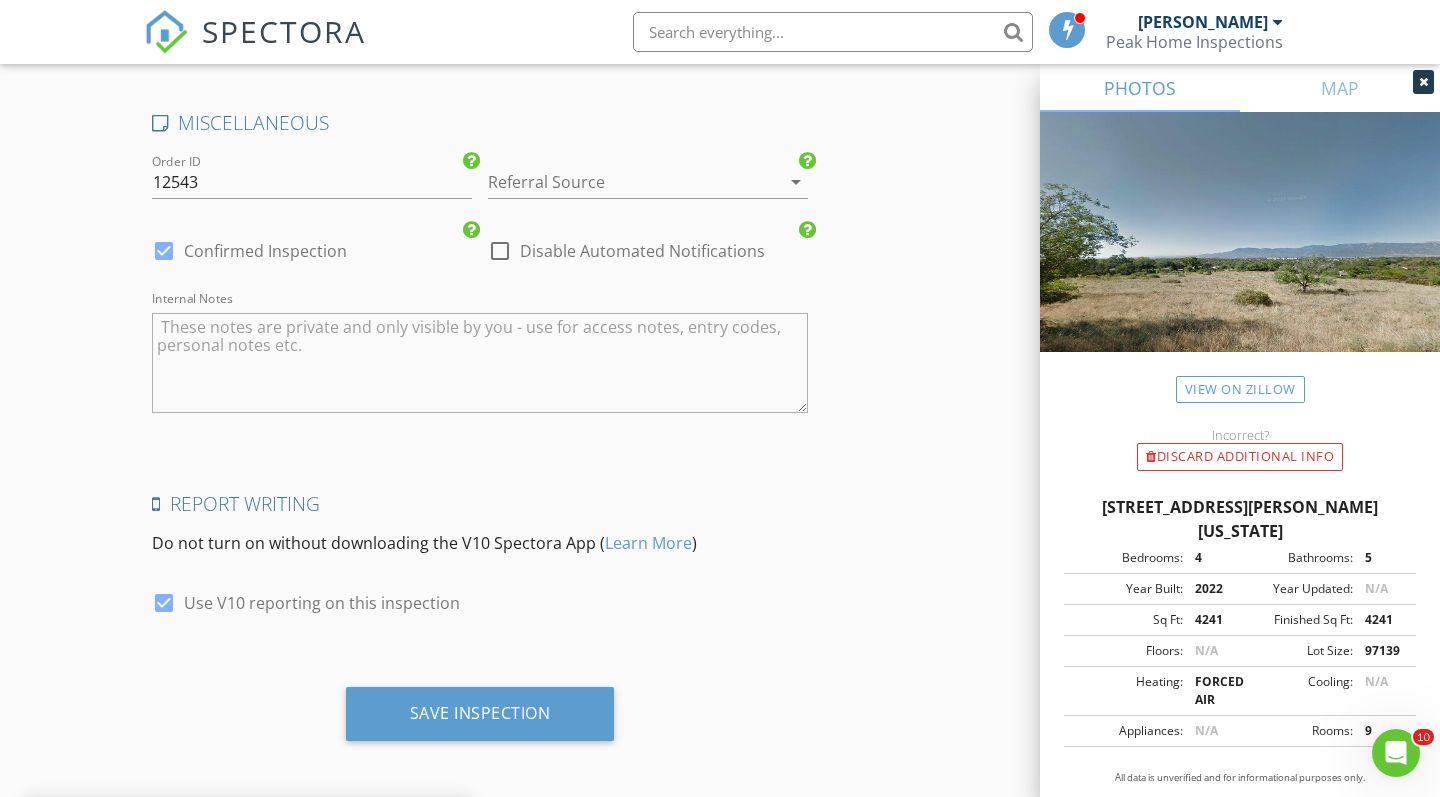 click on "Save Inspection" at bounding box center (480, 721) 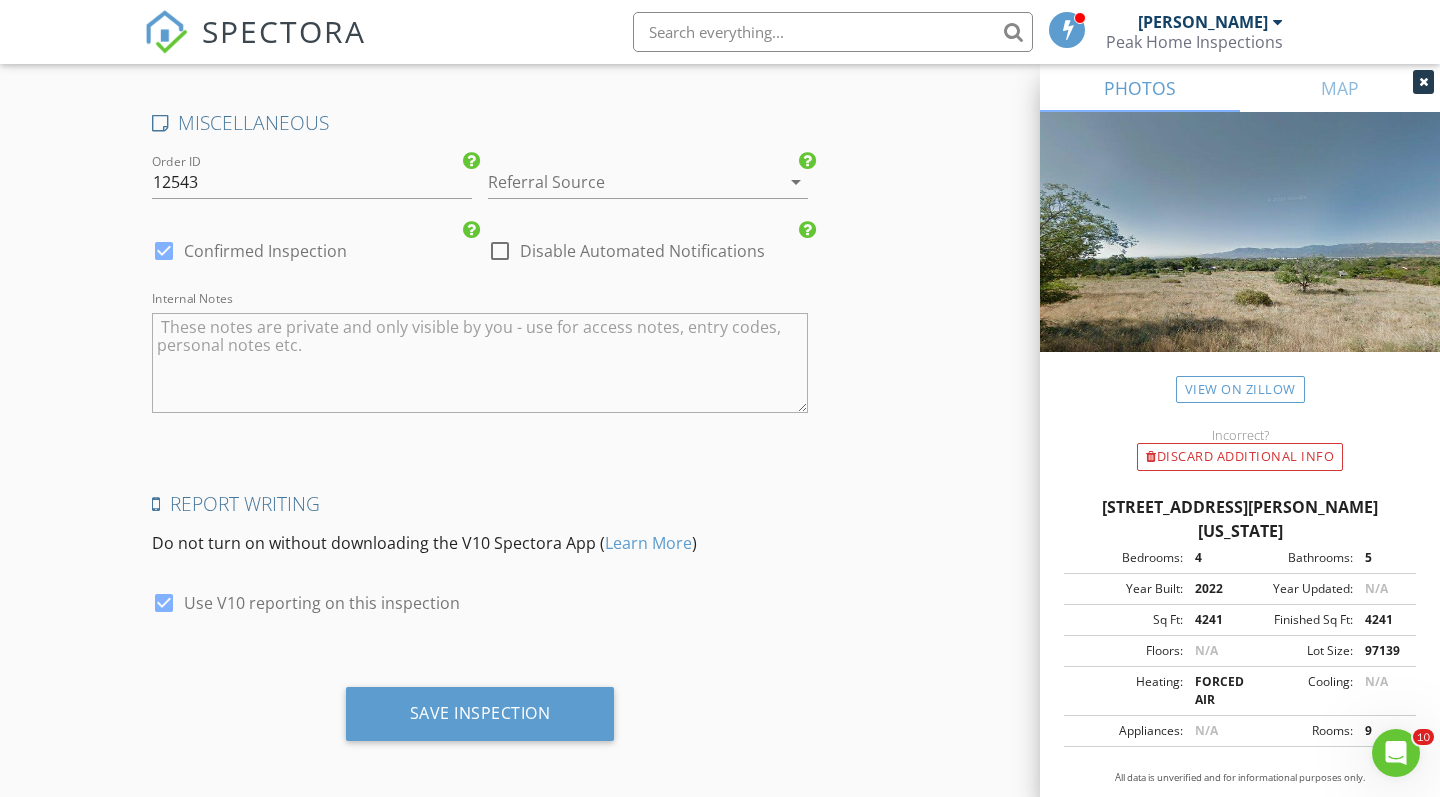 click on "Report Writing" at bounding box center [480, 504] 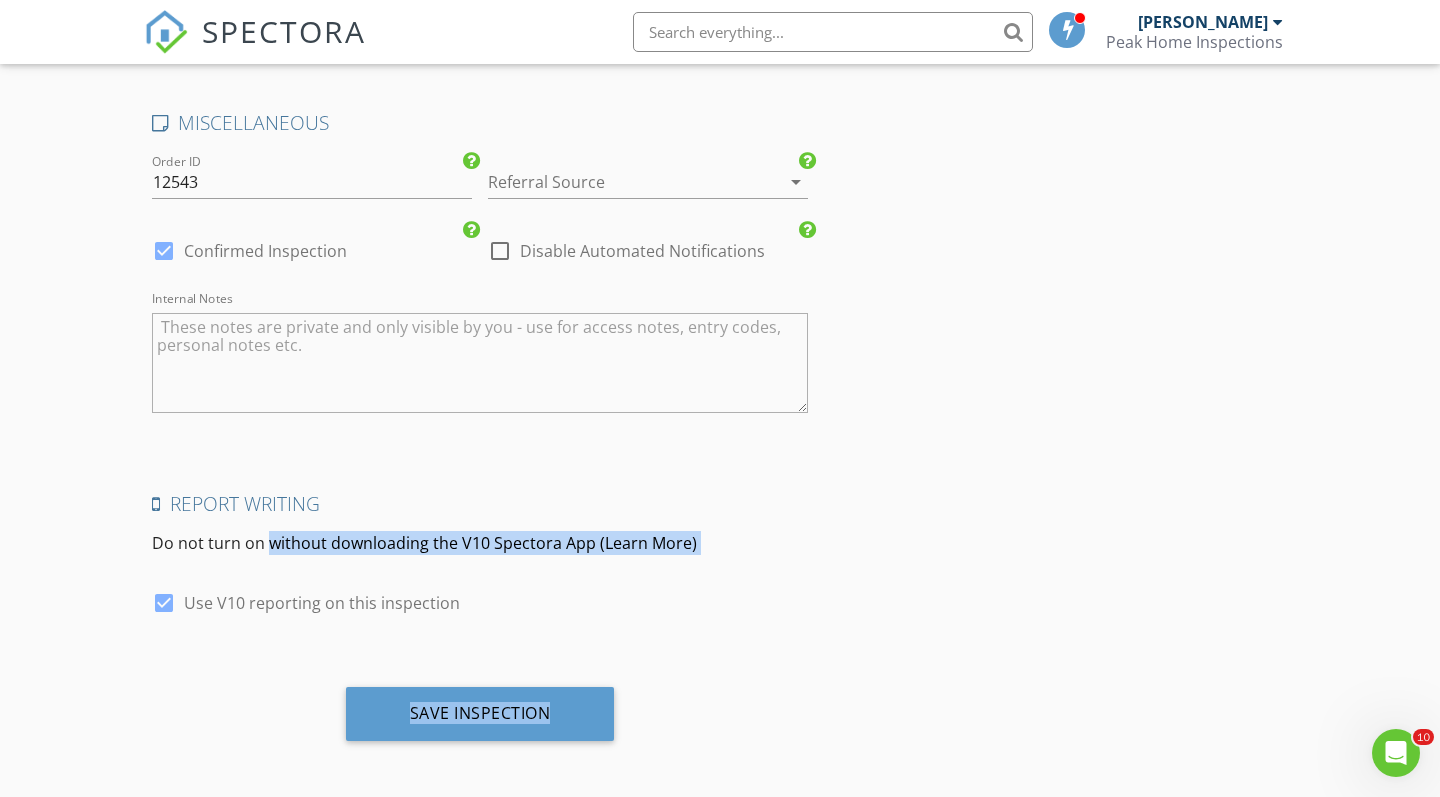 drag, startPoint x: 857, startPoint y: 511, endPoint x: 986, endPoint y: 407, distance: 165.70154 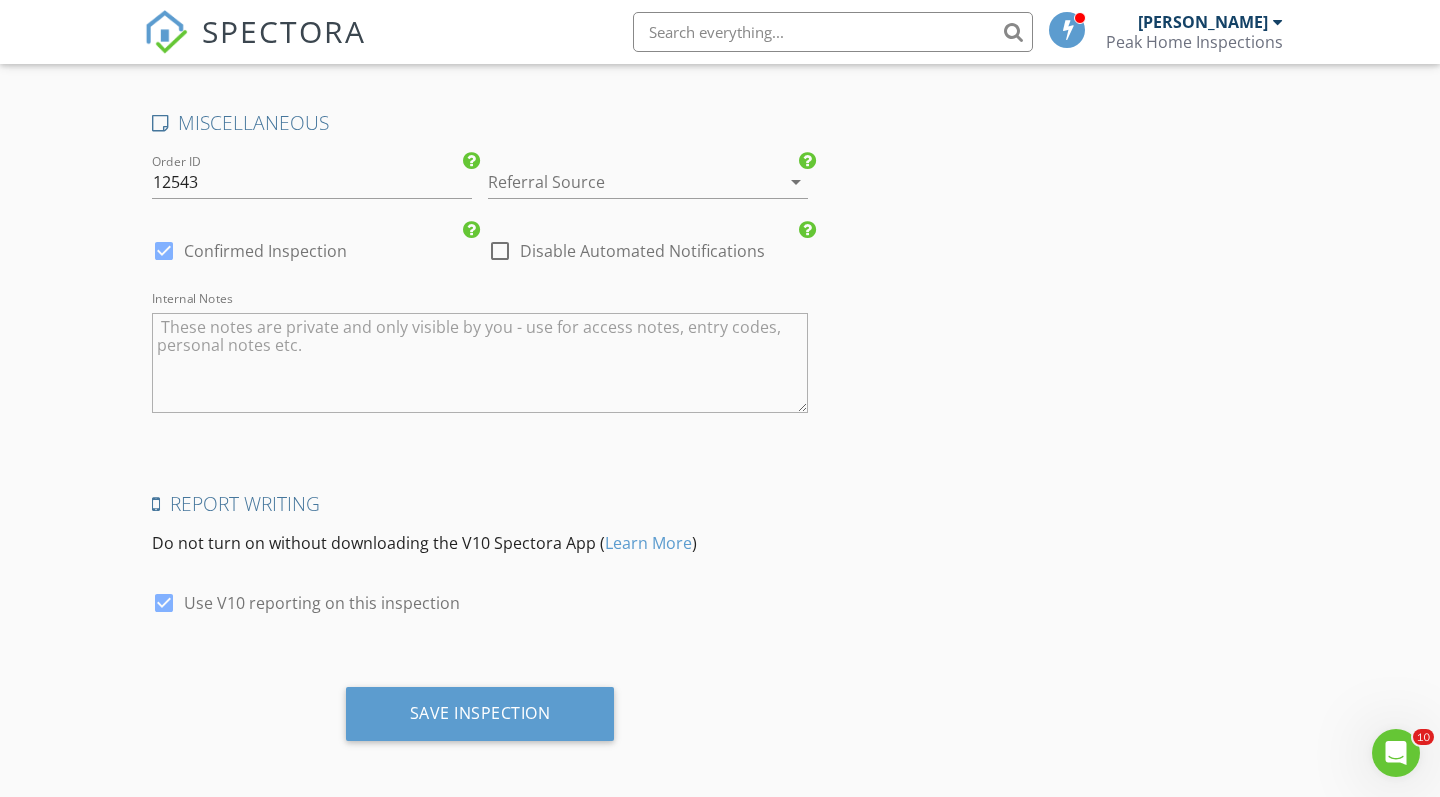 click on "INSPECTOR(S)
check_box_outline_blank   Dylan Margerum     arrow_drop_down
Date/Time
07/09/2025 8:00 AM
Location
Address Search       Address 1917 Payton Cir   Unit   City Colorado Springs   State CO   Zip 80915   County El Paso     Square Feet 4241   Year Built 2022   Foundation arrow_drop_down
client
check_box Enable Client CC email for this inspection   Client Search     check_box_outline_blank Client is a Company/Organization     First Name Eliazar   Last Name Rodriguez   Email rodriguezflooring@ymail.com, lizgr041@outlook.com This email is invalid   CC Email   Phone           Notes   Private Notes
ADD ADDITIONAL client
SERVICES
check_box_outline_blank   Home Inspection   Residential Home Inspection check_box   Radon Test   Short Term Radon Test check_box_outline_blank" at bounding box center (720, -629) 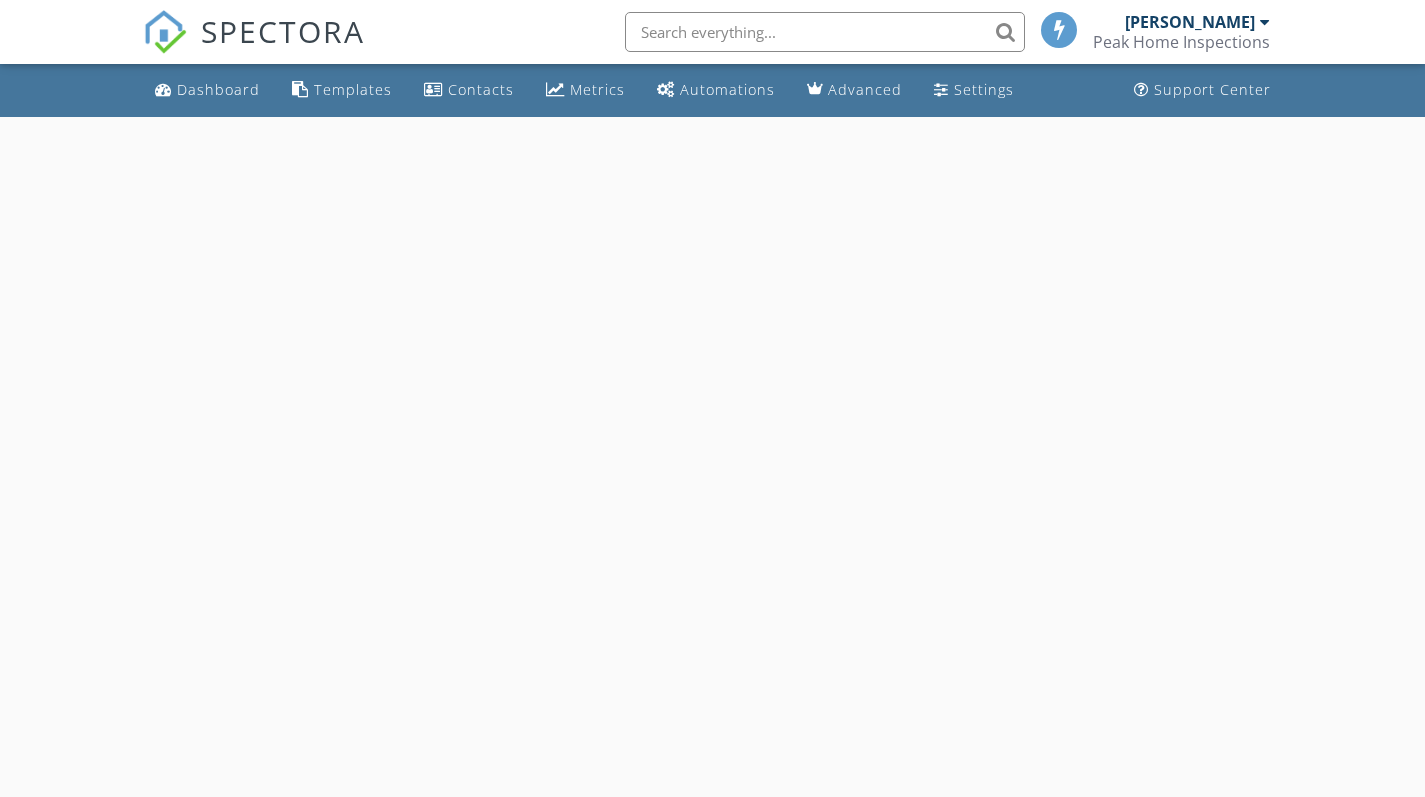 scroll, scrollTop: 117, scrollLeft: 0, axis: vertical 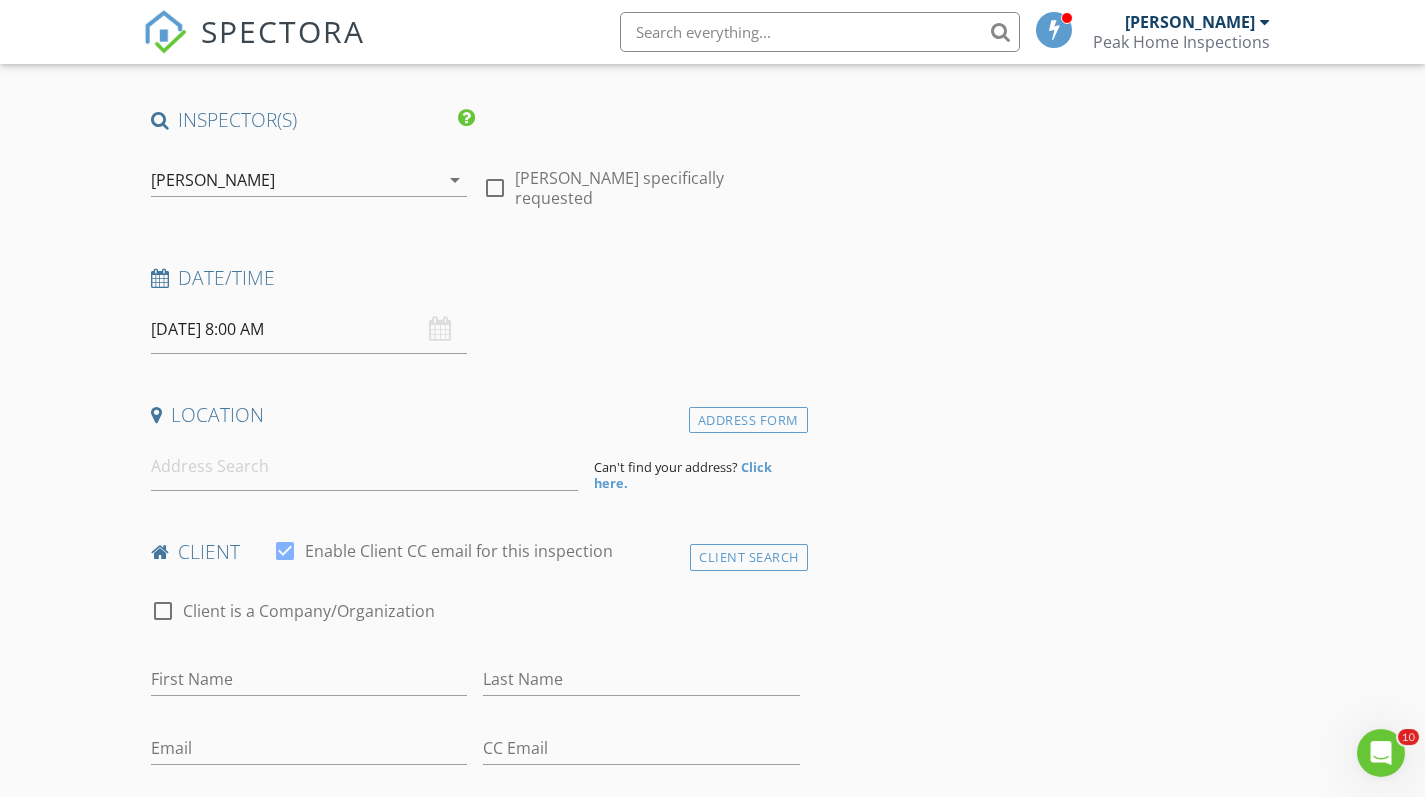 click on "07/11/2025 8:00 AM" at bounding box center (309, 329) 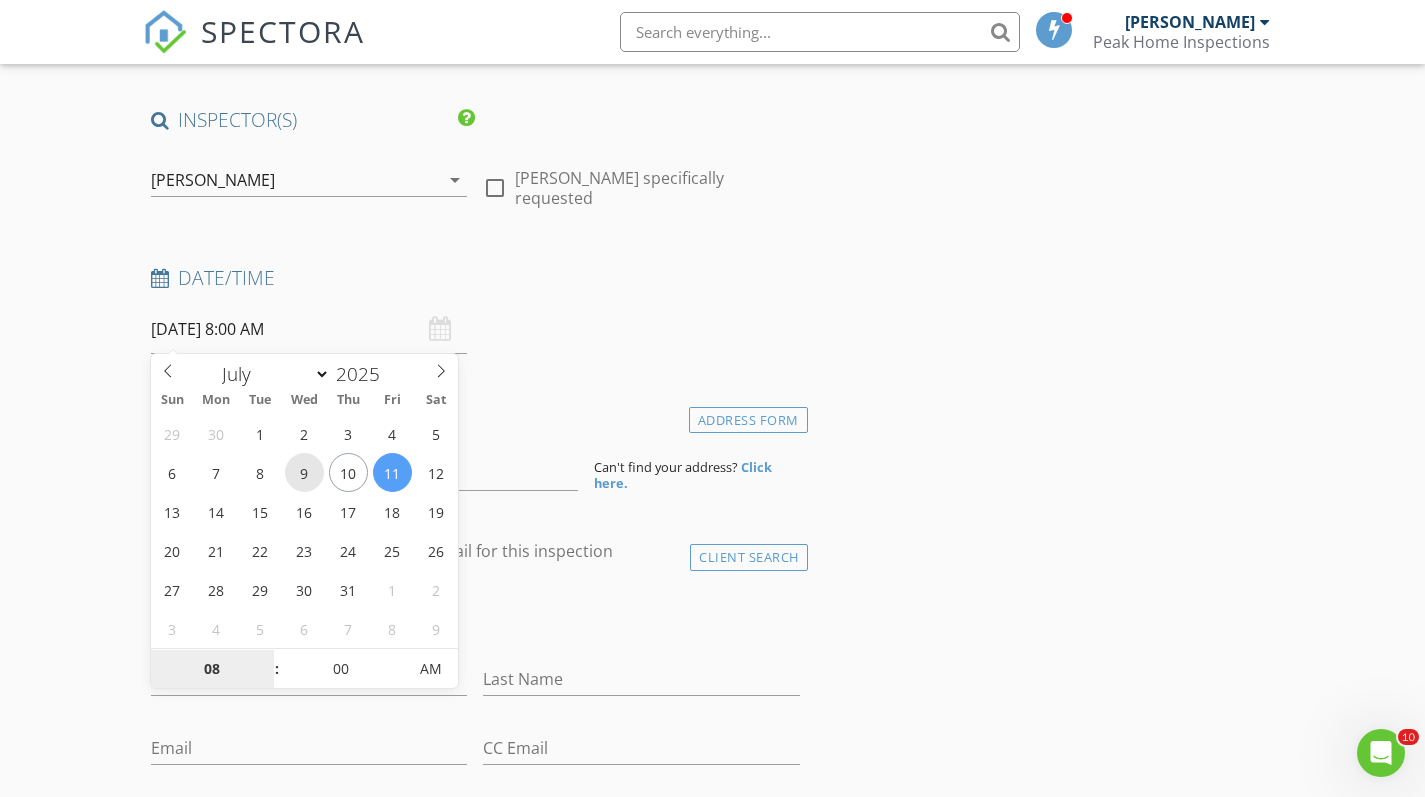type on "07/09/2025 8:00 AM" 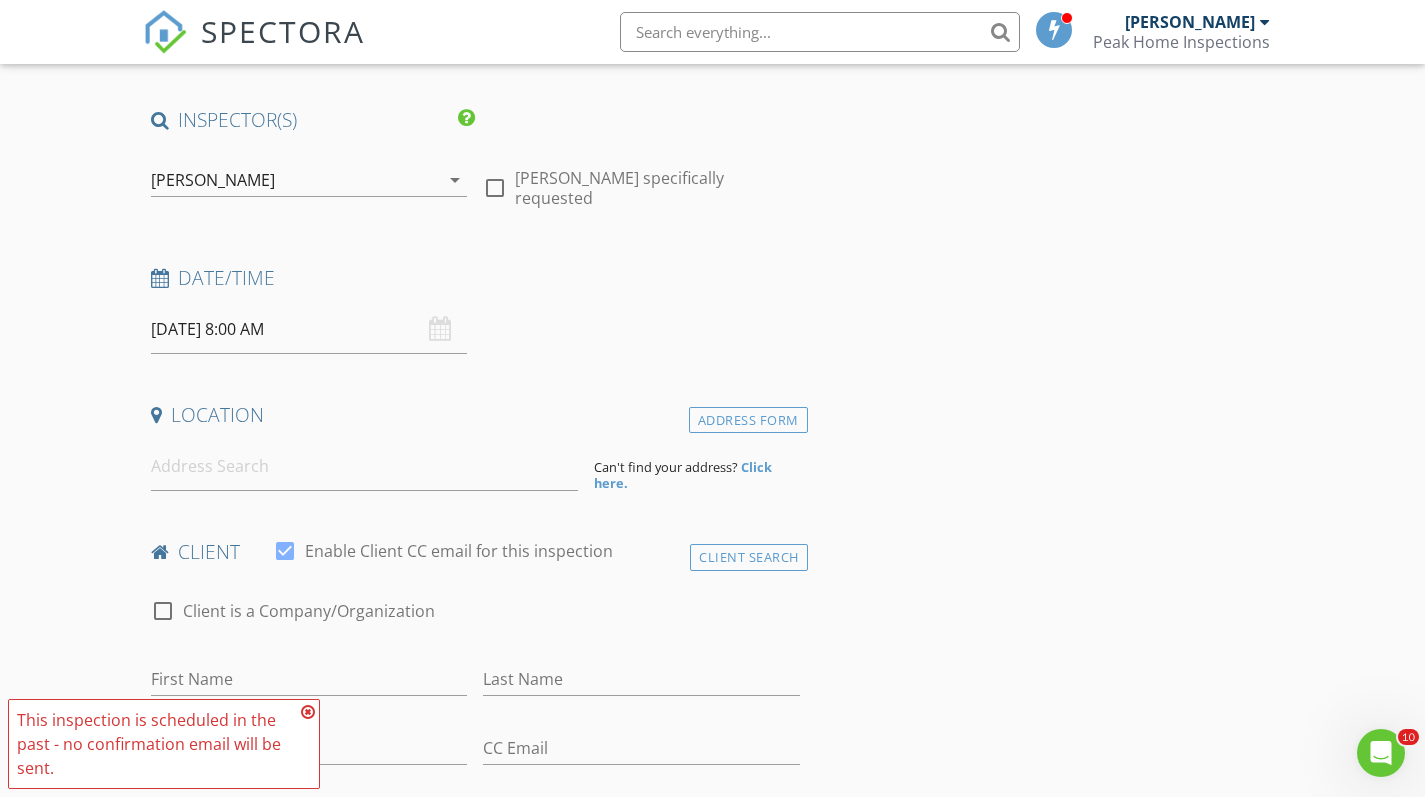 click on "INSPECTOR(S)
check_box   Dylan Margerum   PRIMARY   Dylan Margerum arrow_drop_down   check_box_outline_blank Dylan Margerum specifically requested
Date/Time
07/09/2025 8:00 AM
Location
Address Form       Can't find your address?   Click here.
client
check_box Enable Client CC email for this inspection   Client Search     check_box_outline_blank Client is a Company/Organization     First Name   Last Name   Email   CC Email   Phone           Notes   Private Notes
ADD ADDITIONAL client
SERVICES
arrow_drop_down            Duration    No services with durations selected      Templates    No templates selected    Agreements    No agreements selected
Manual Edit
Revert changes
Spectora Advanced      client's" at bounding box center (713, 1382) 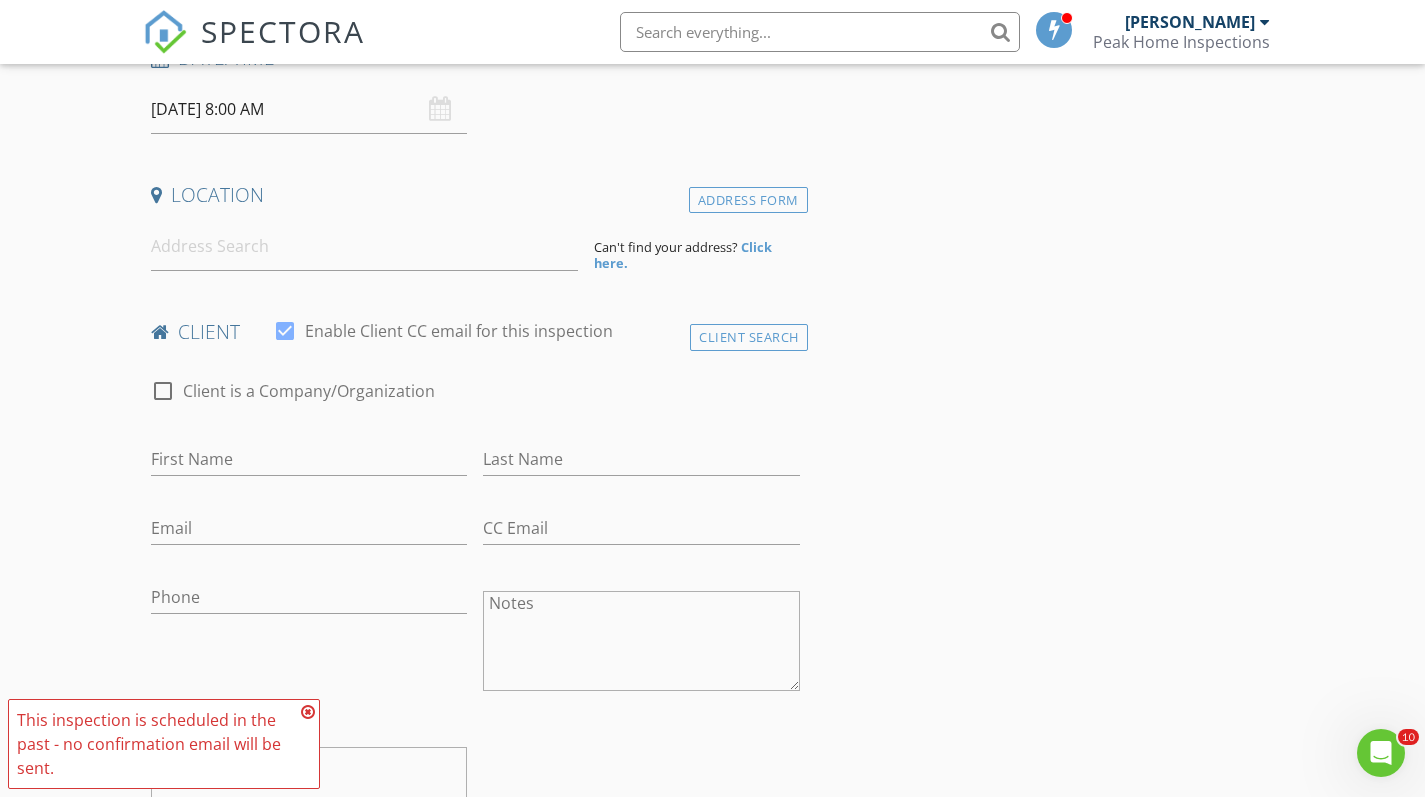scroll, scrollTop: 0, scrollLeft: 0, axis: both 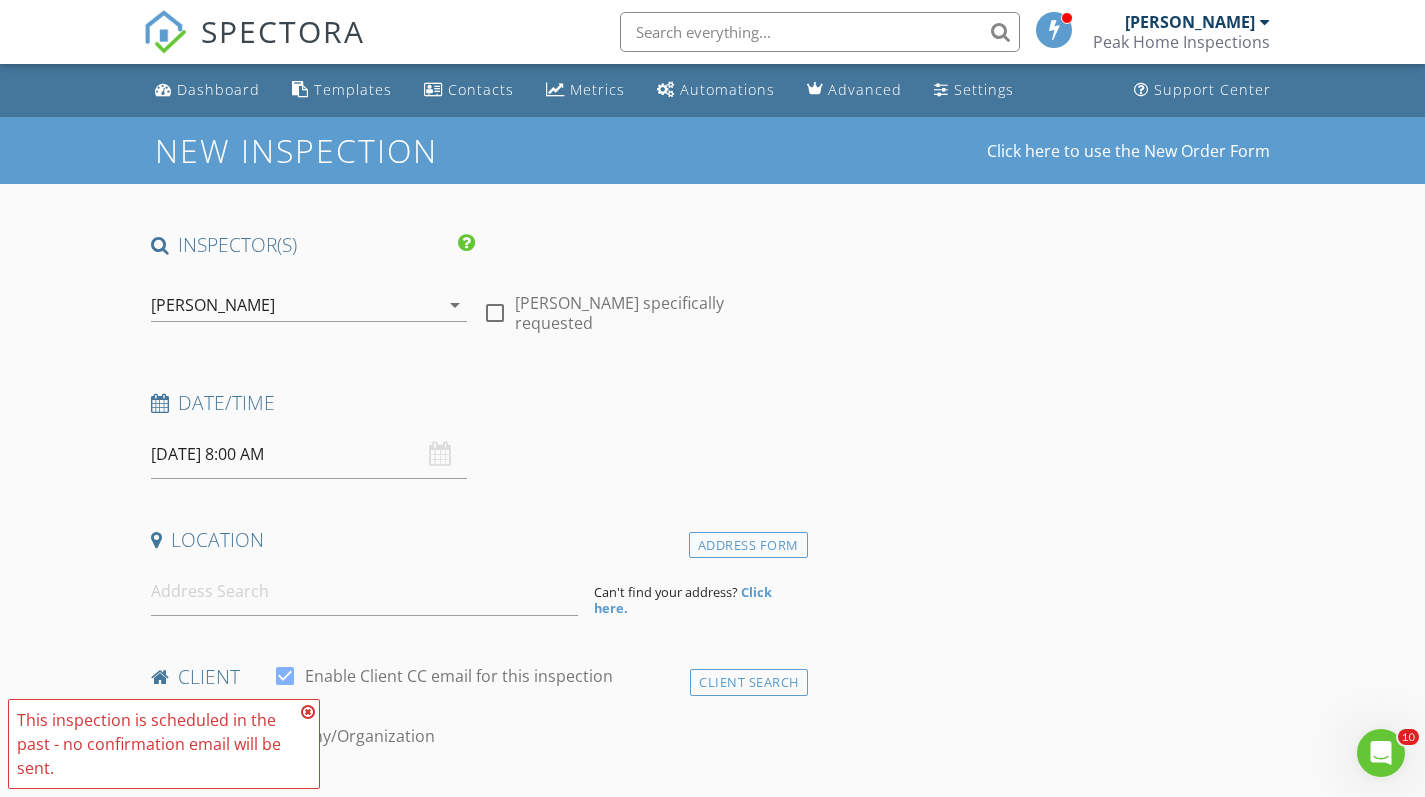 click at bounding box center (820, 32) 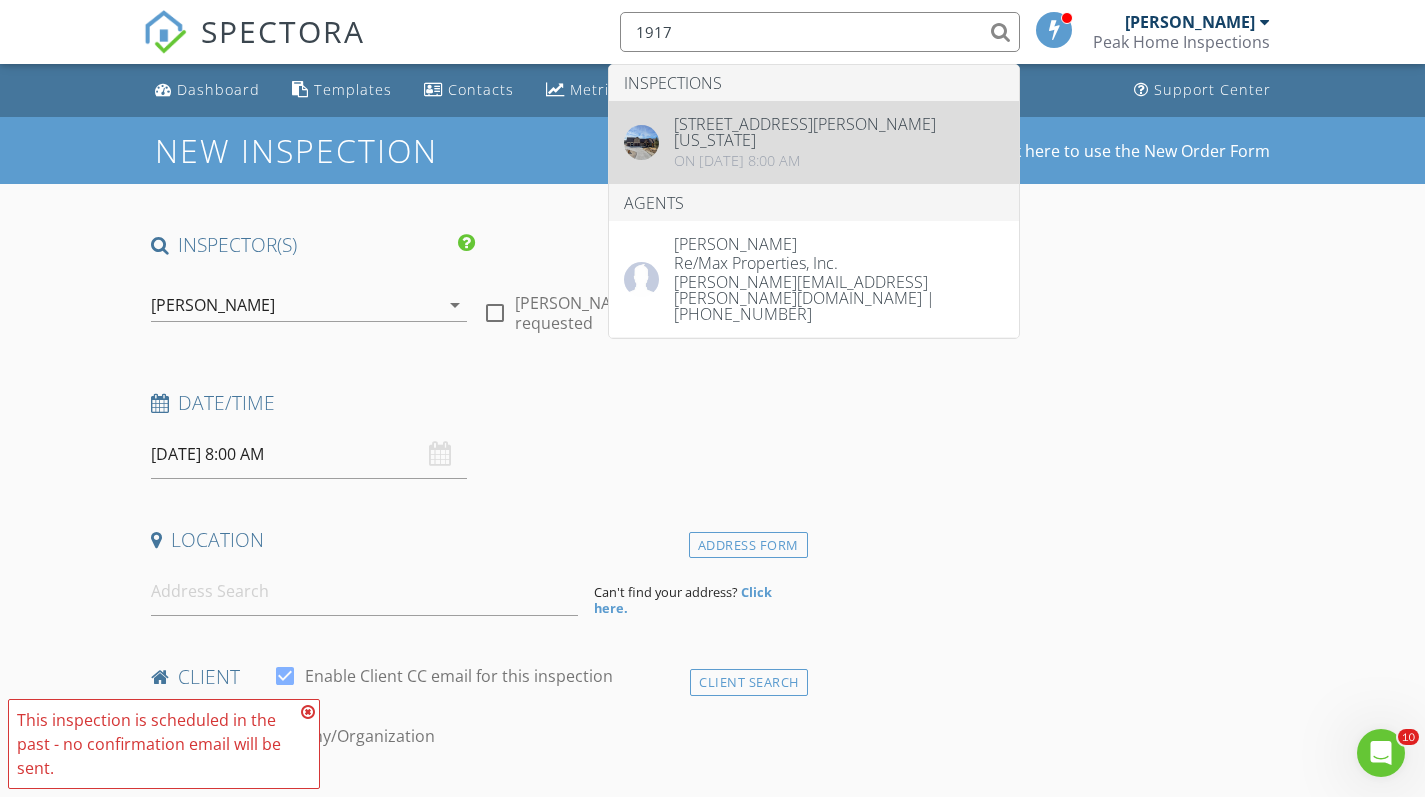 type on "1917" 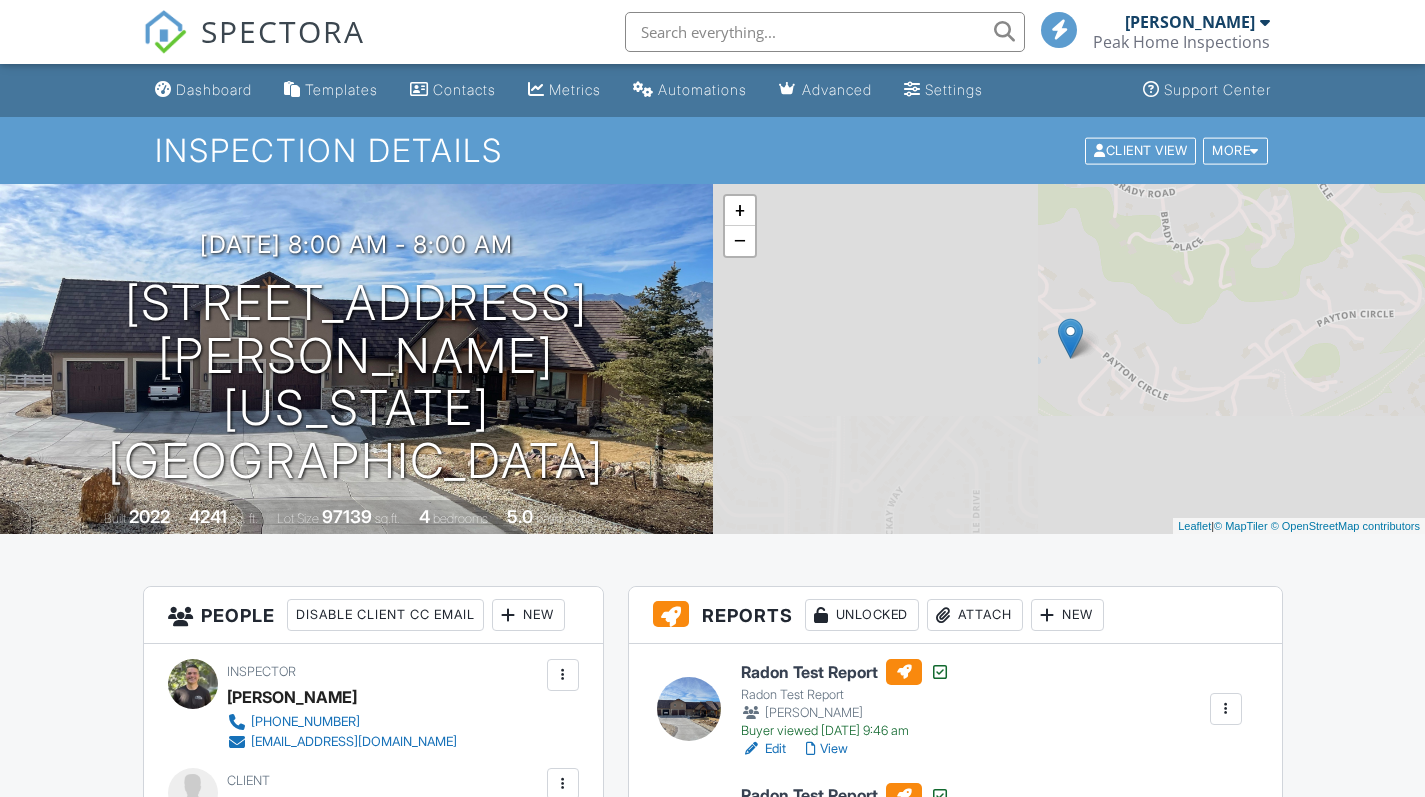 scroll, scrollTop: 0, scrollLeft: 0, axis: both 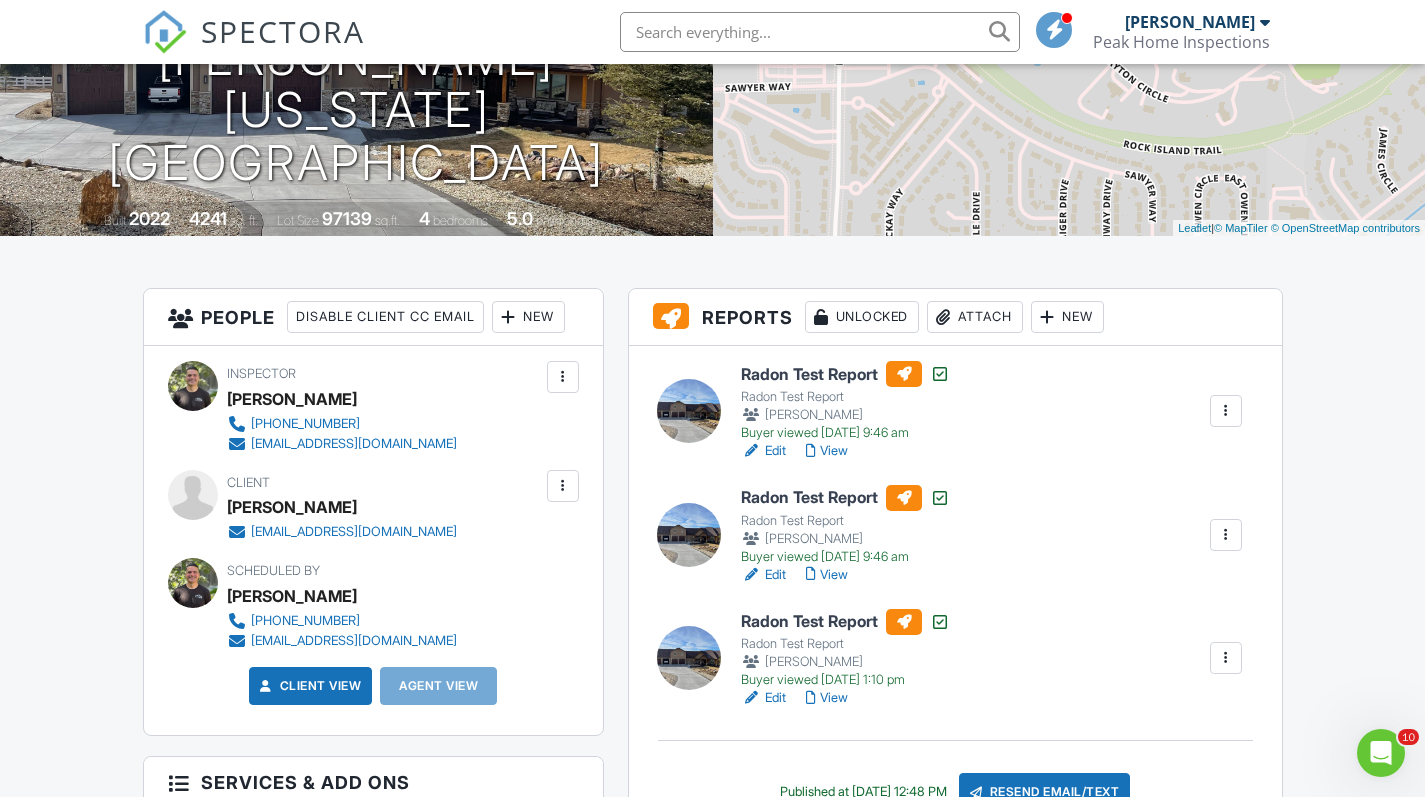click at bounding box center (563, 486) 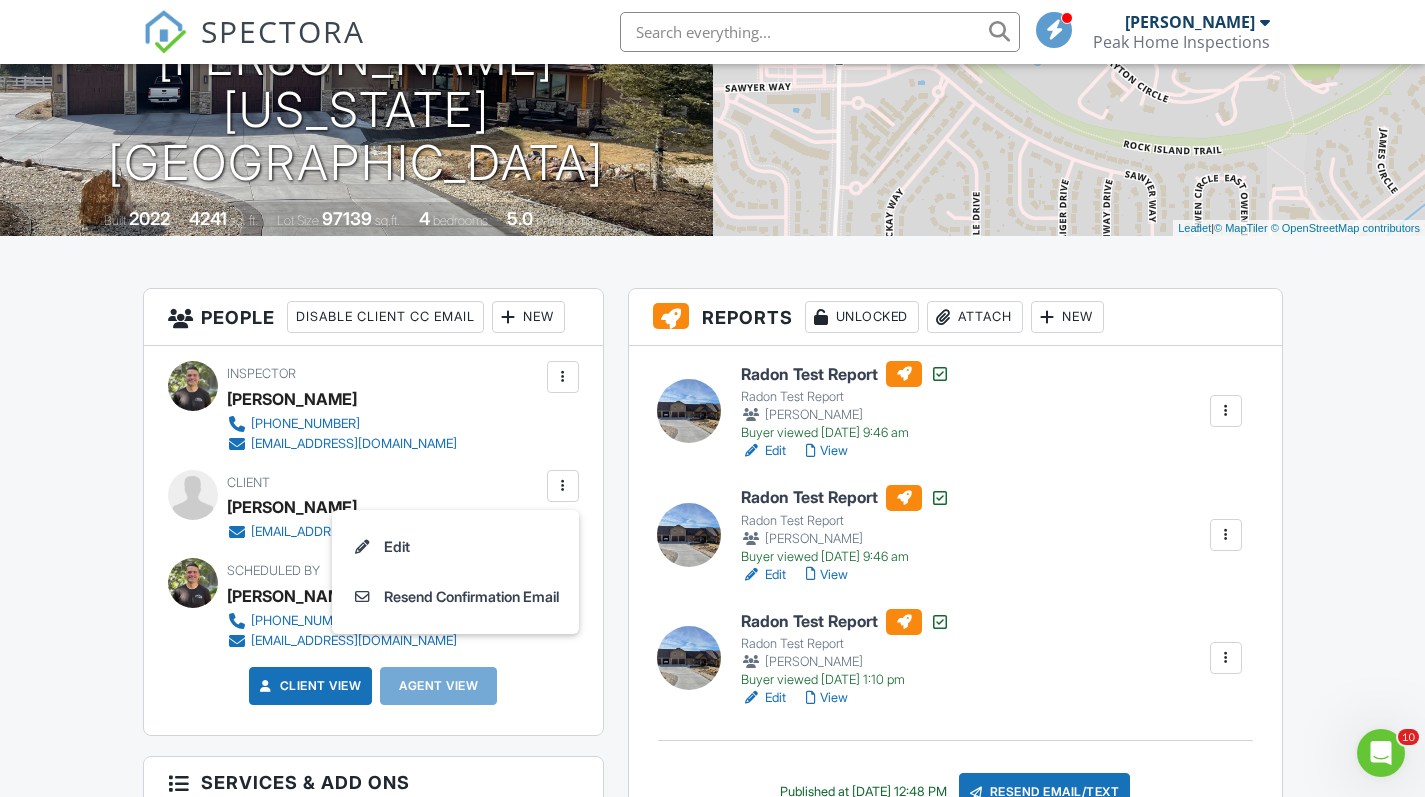 click at bounding box center (563, 486) 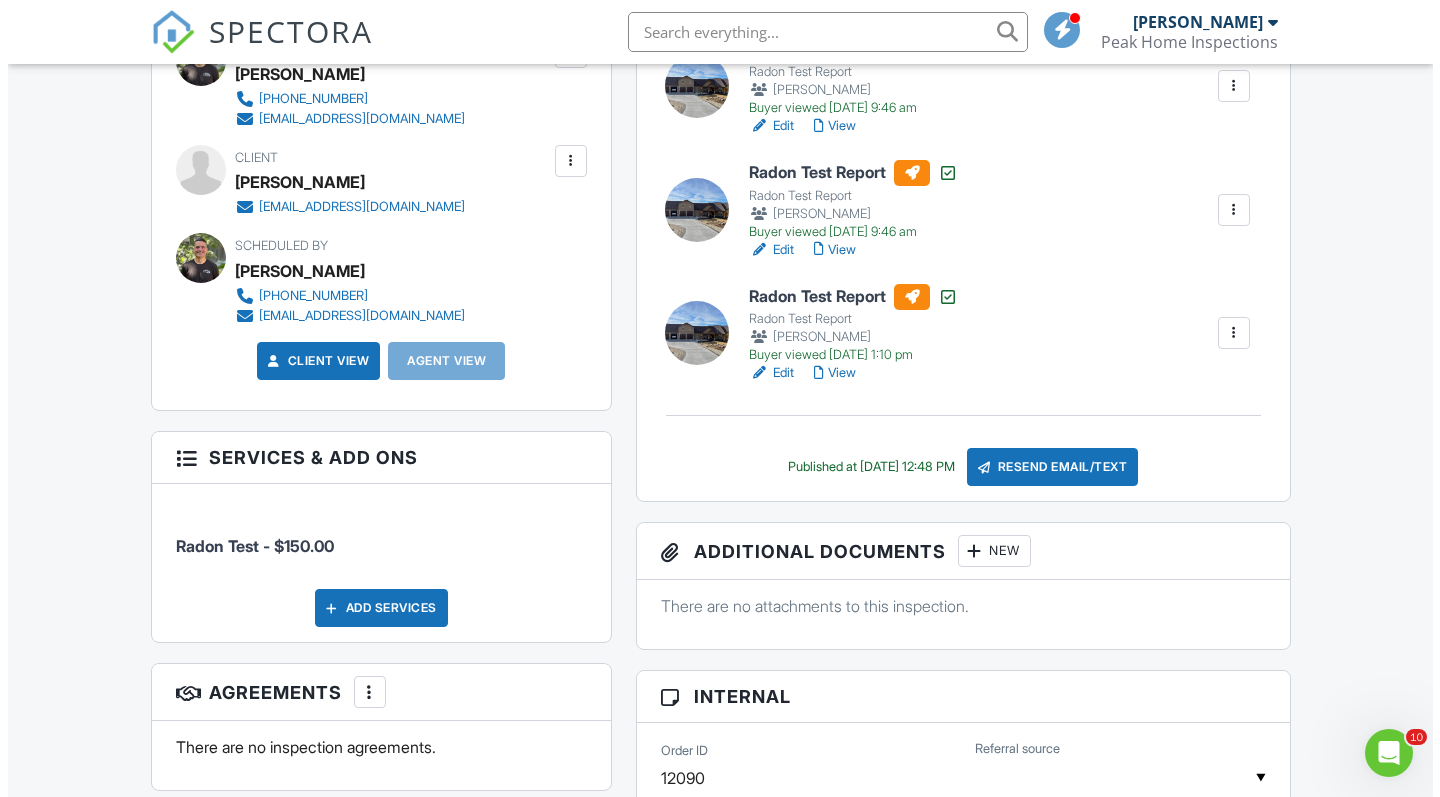 scroll, scrollTop: 767, scrollLeft: 0, axis: vertical 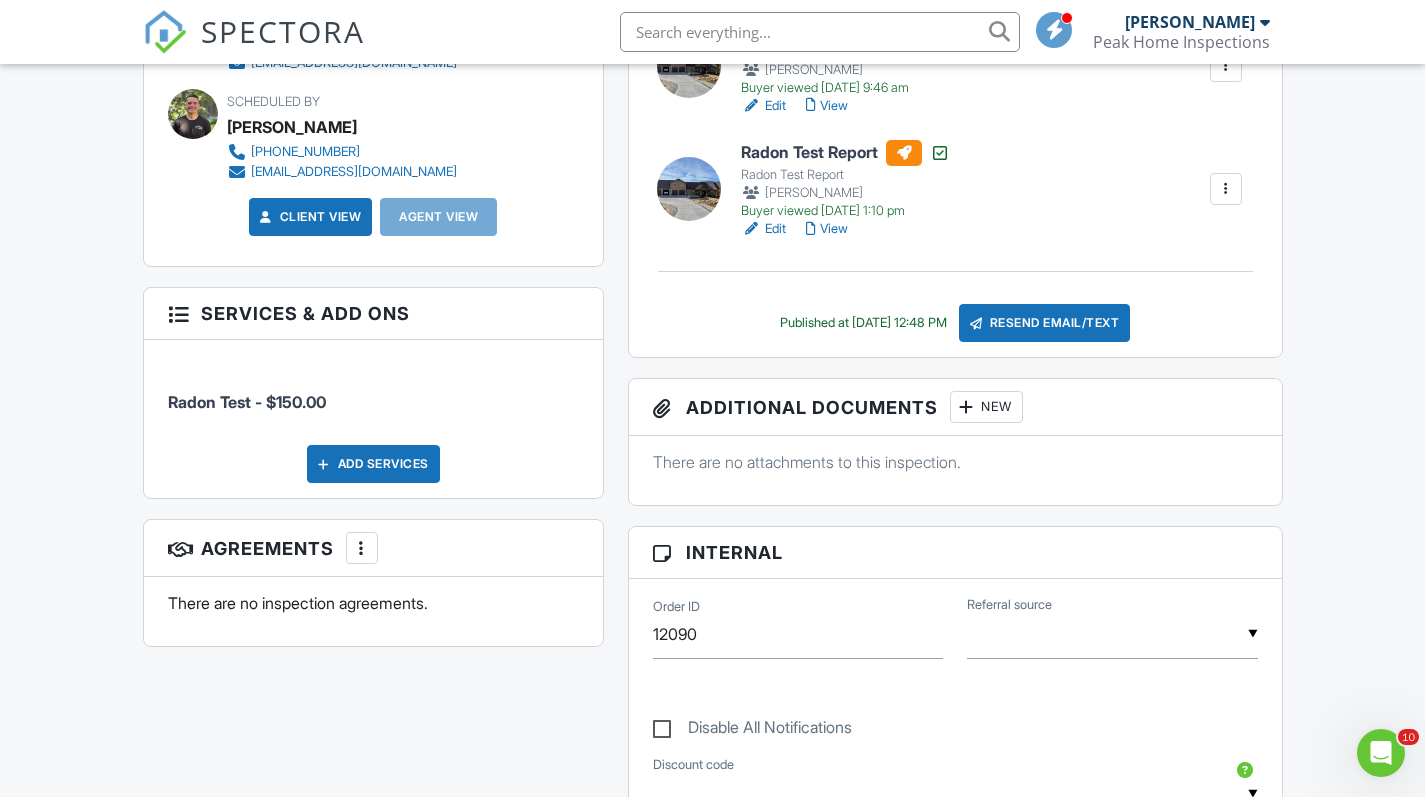 click on "Add Services" at bounding box center (373, 464) 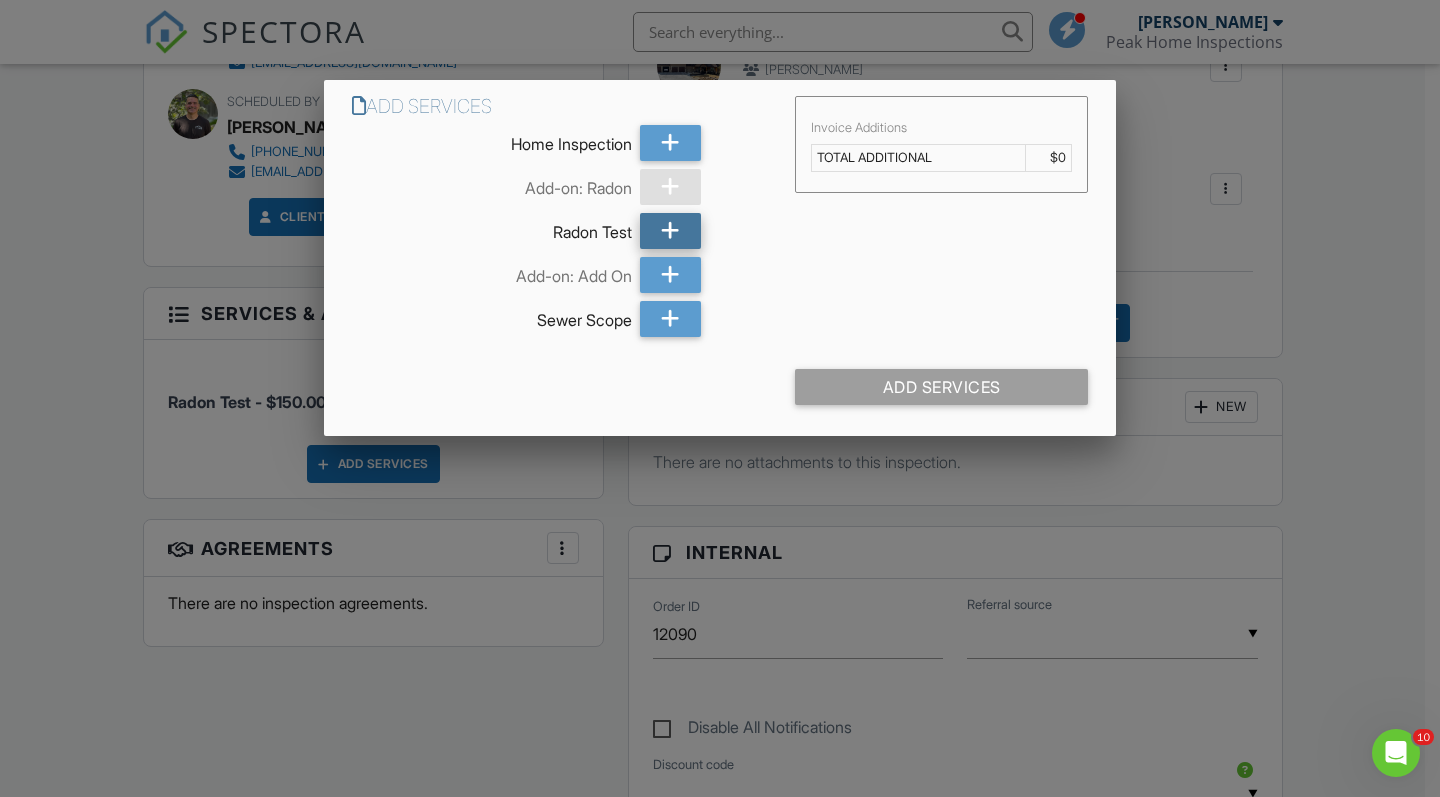 click at bounding box center [670, 231] 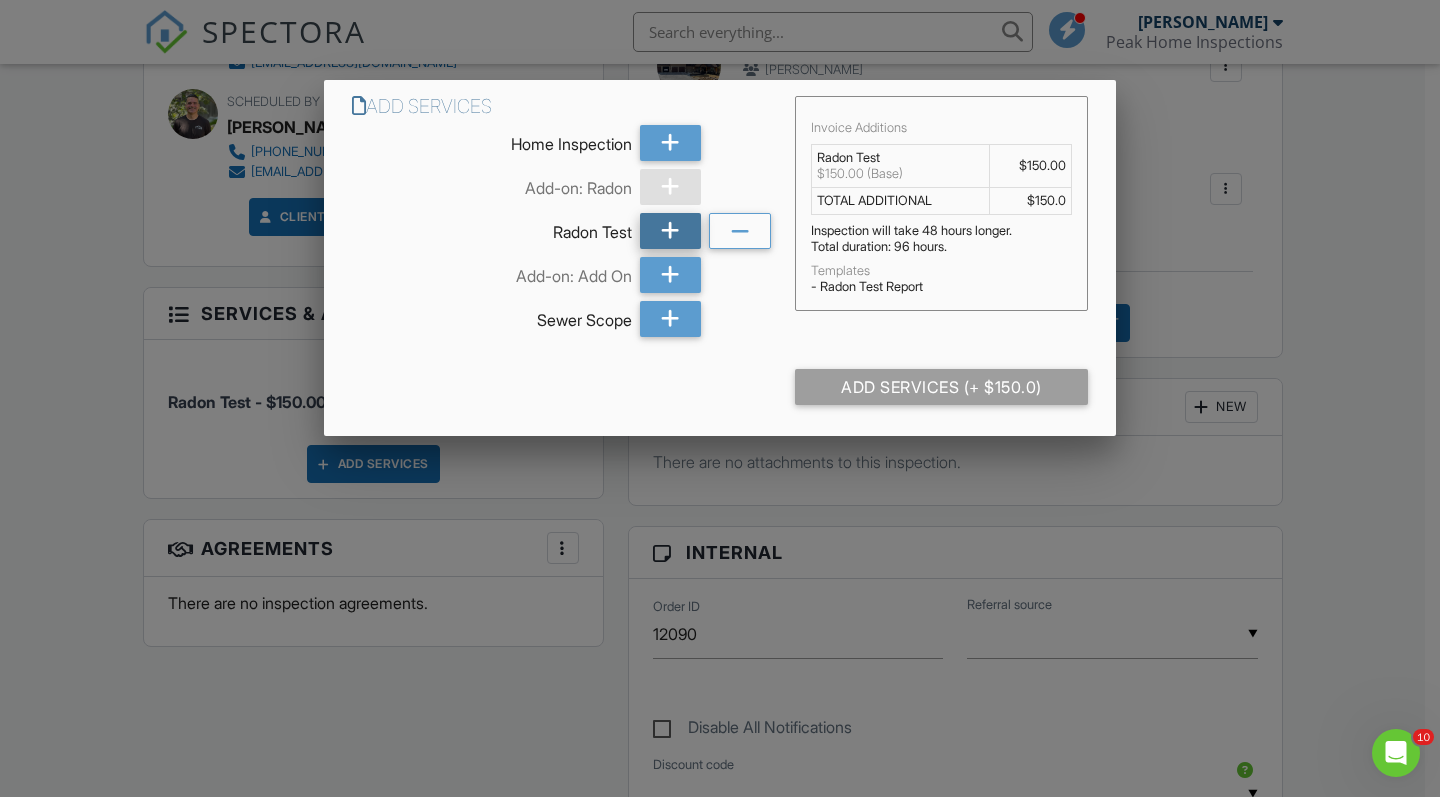 click at bounding box center [670, 231] 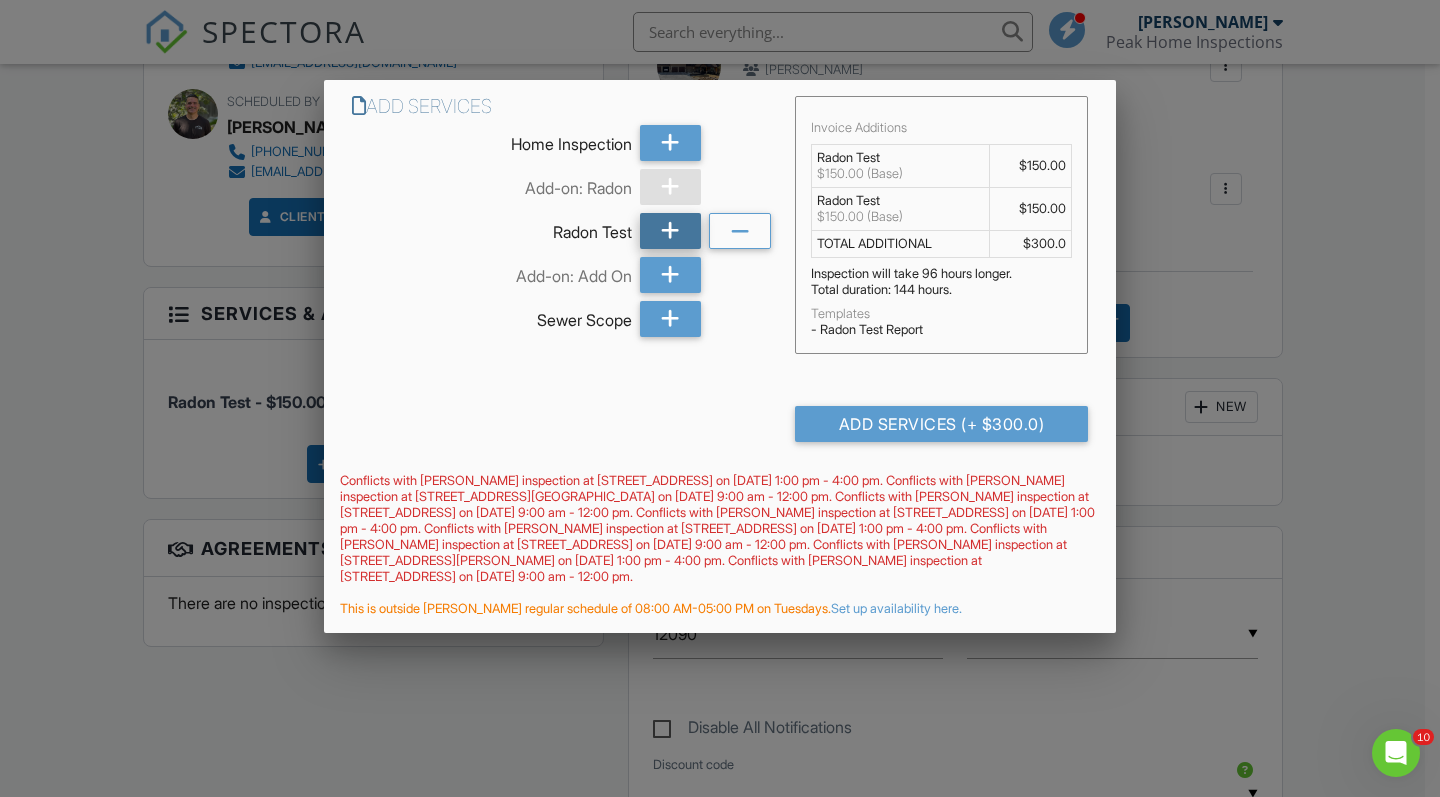 click at bounding box center (670, 231) 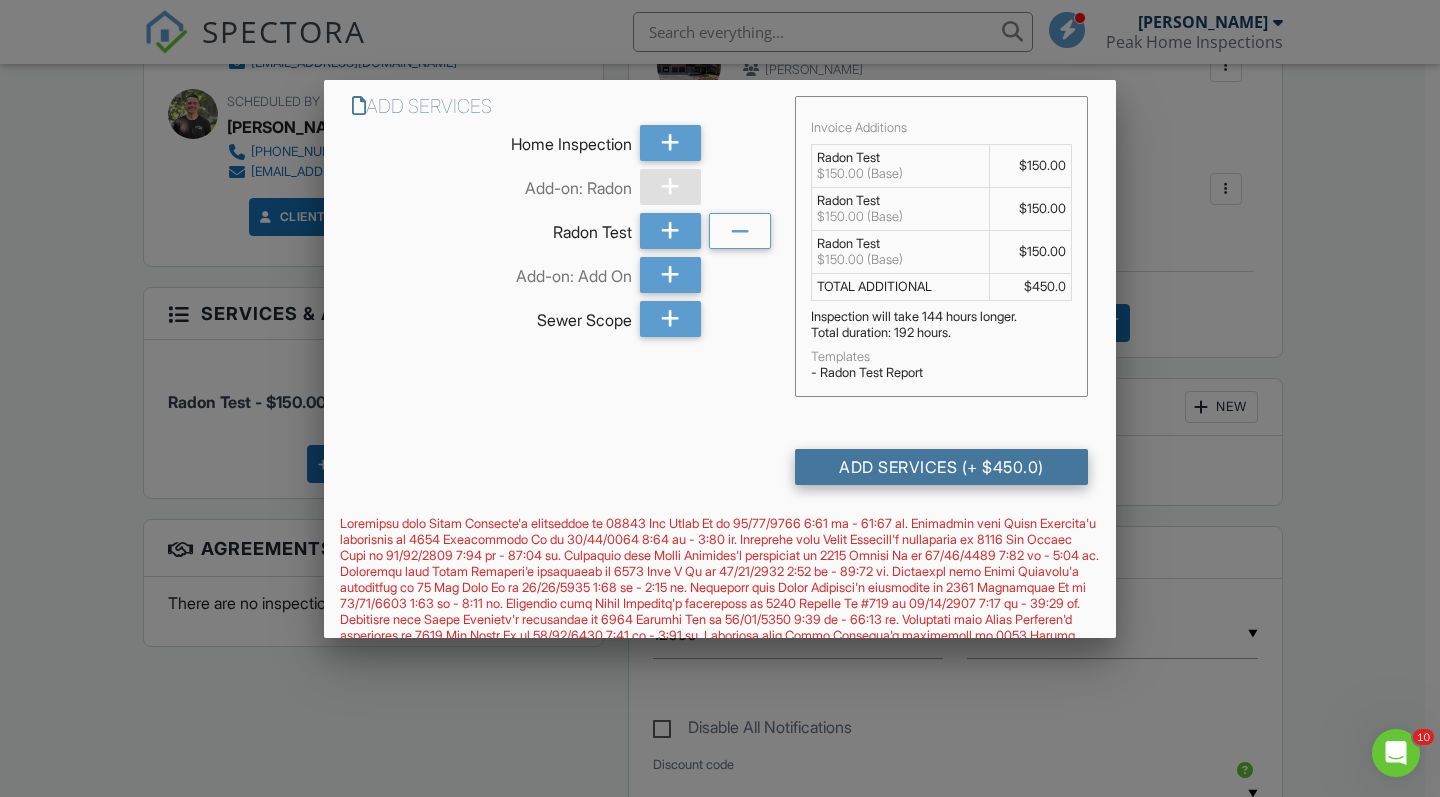 click on "Add Services
(+ $450.0)" at bounding box center (941, 467) 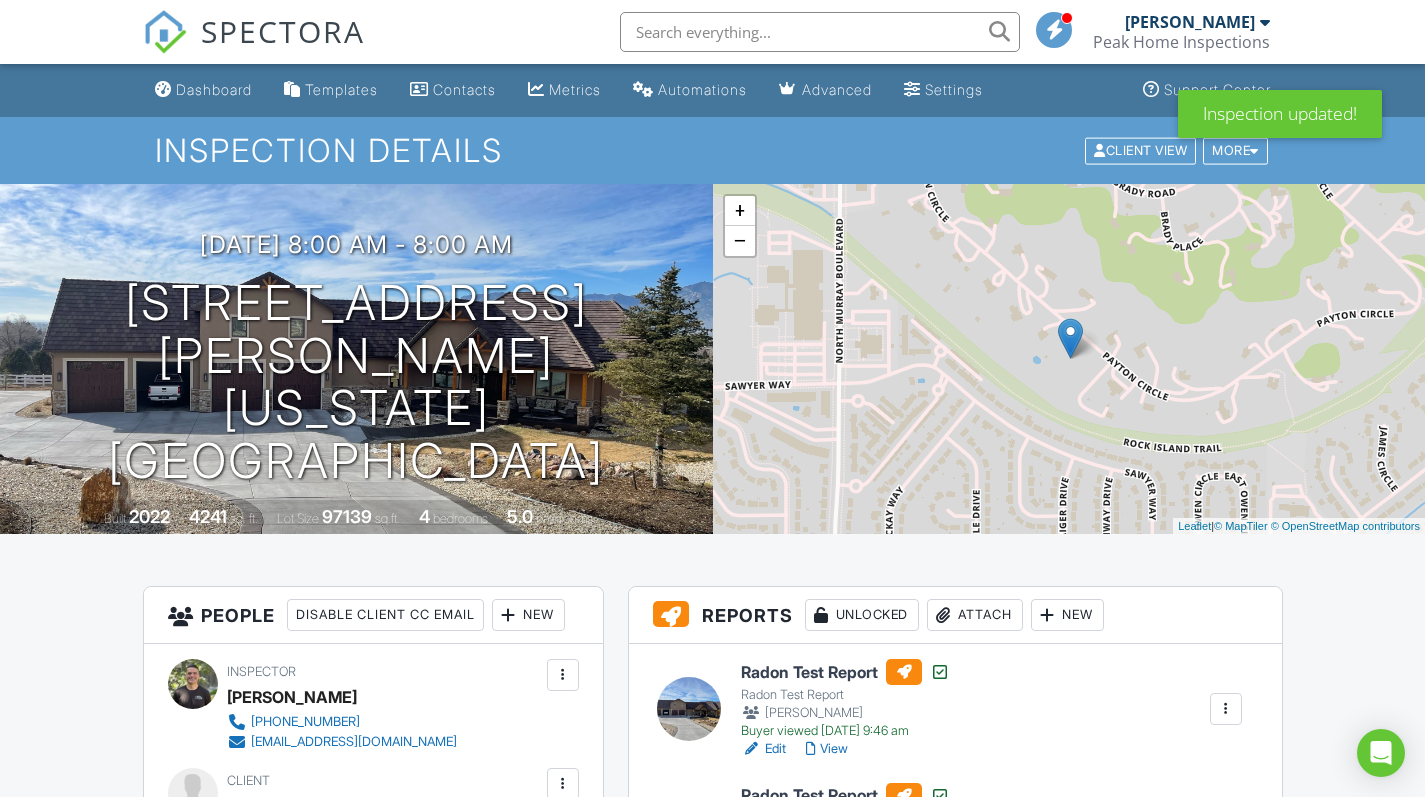 scroll, scrollTop: 184, scrollLeft: 0, axis: vertical 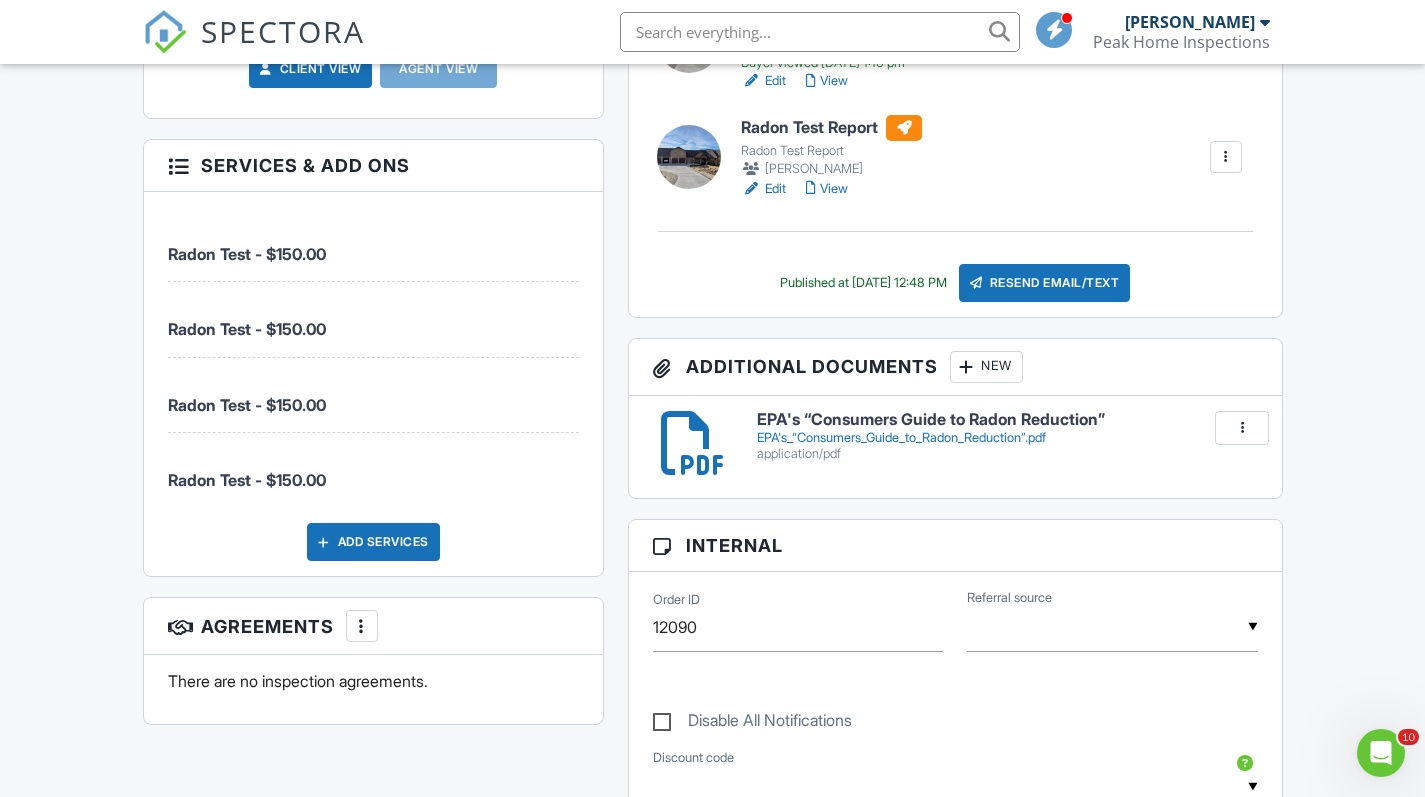 click on "Add Services" at bounding box center [373, 542] 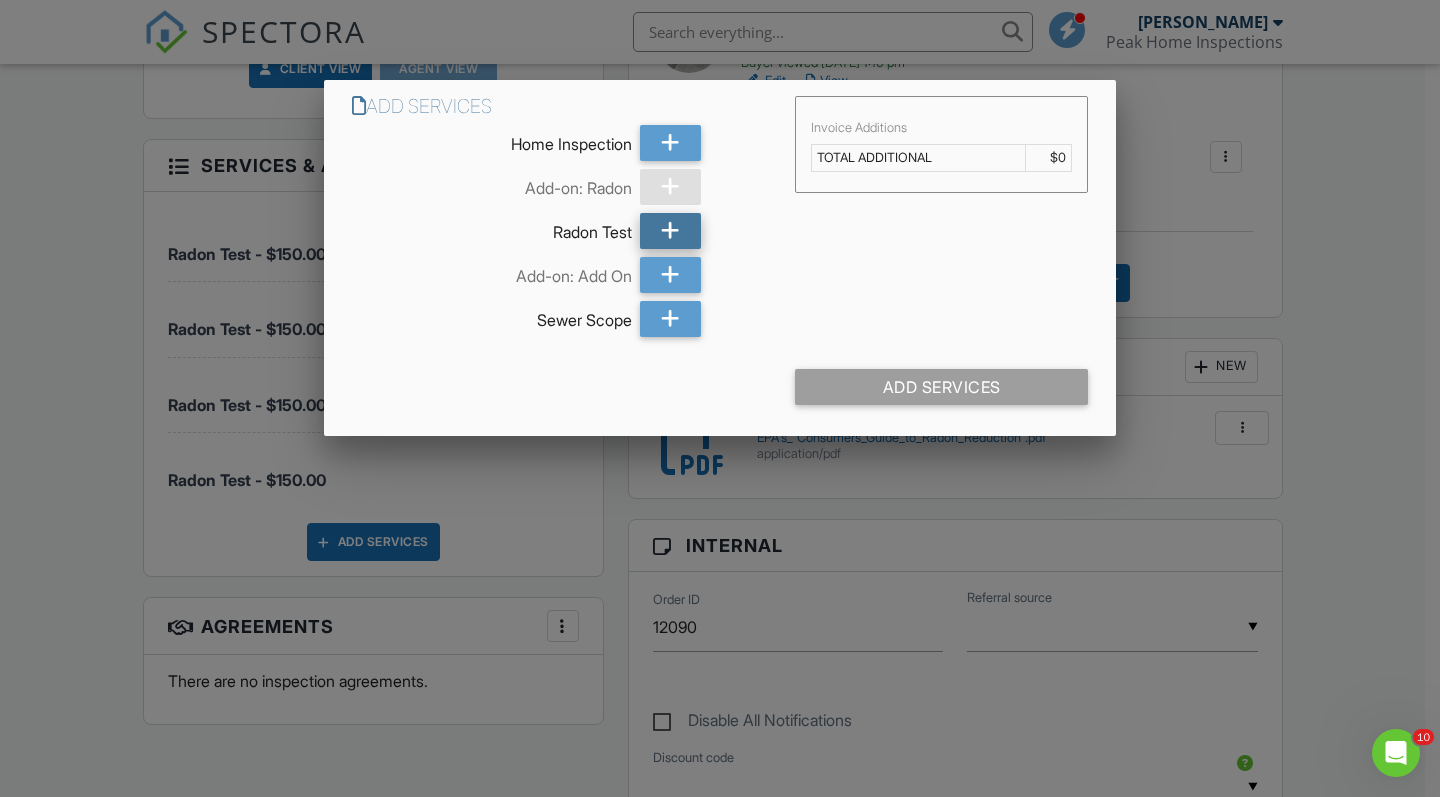 click at bounding box center [670, 231] 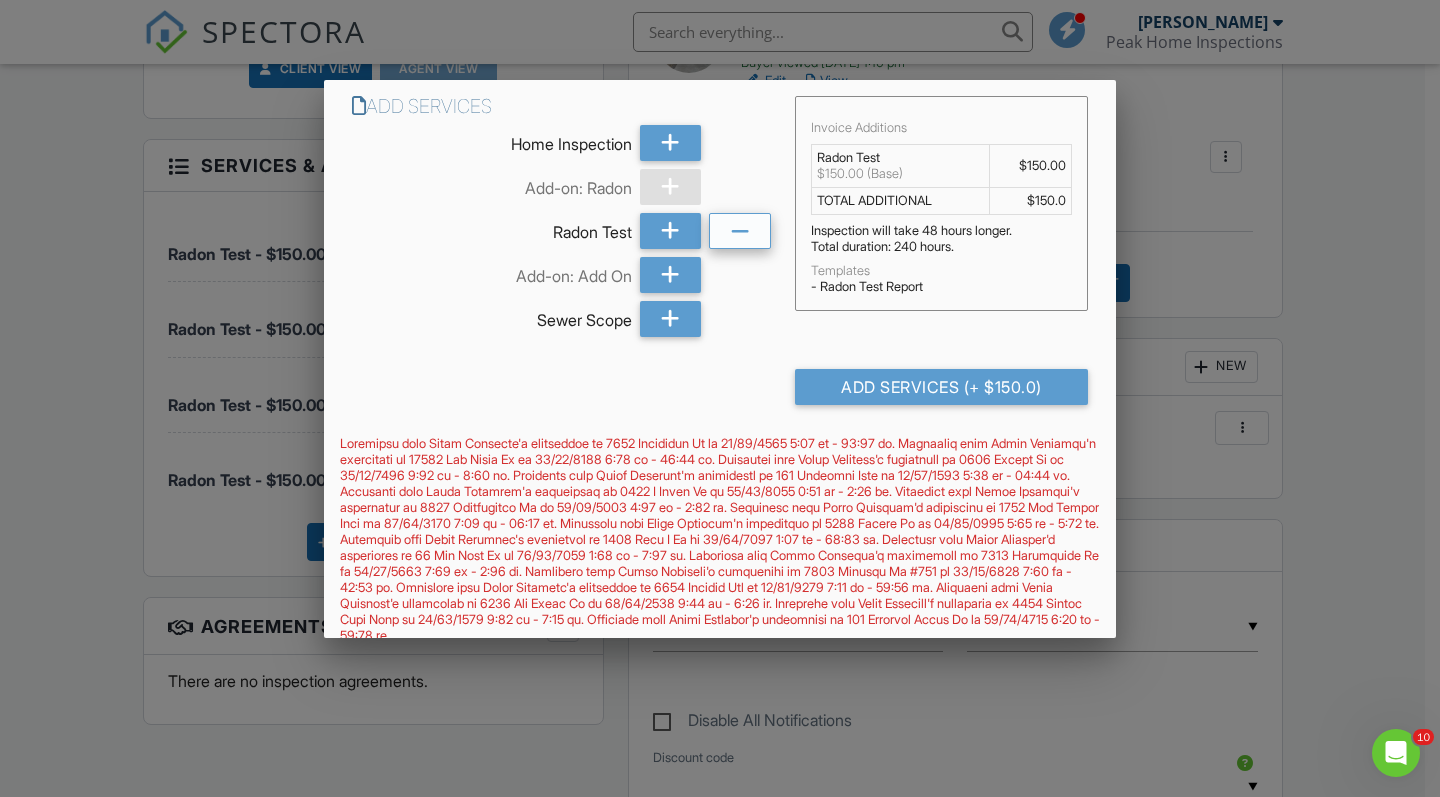 click at bounding box center (740, 231) 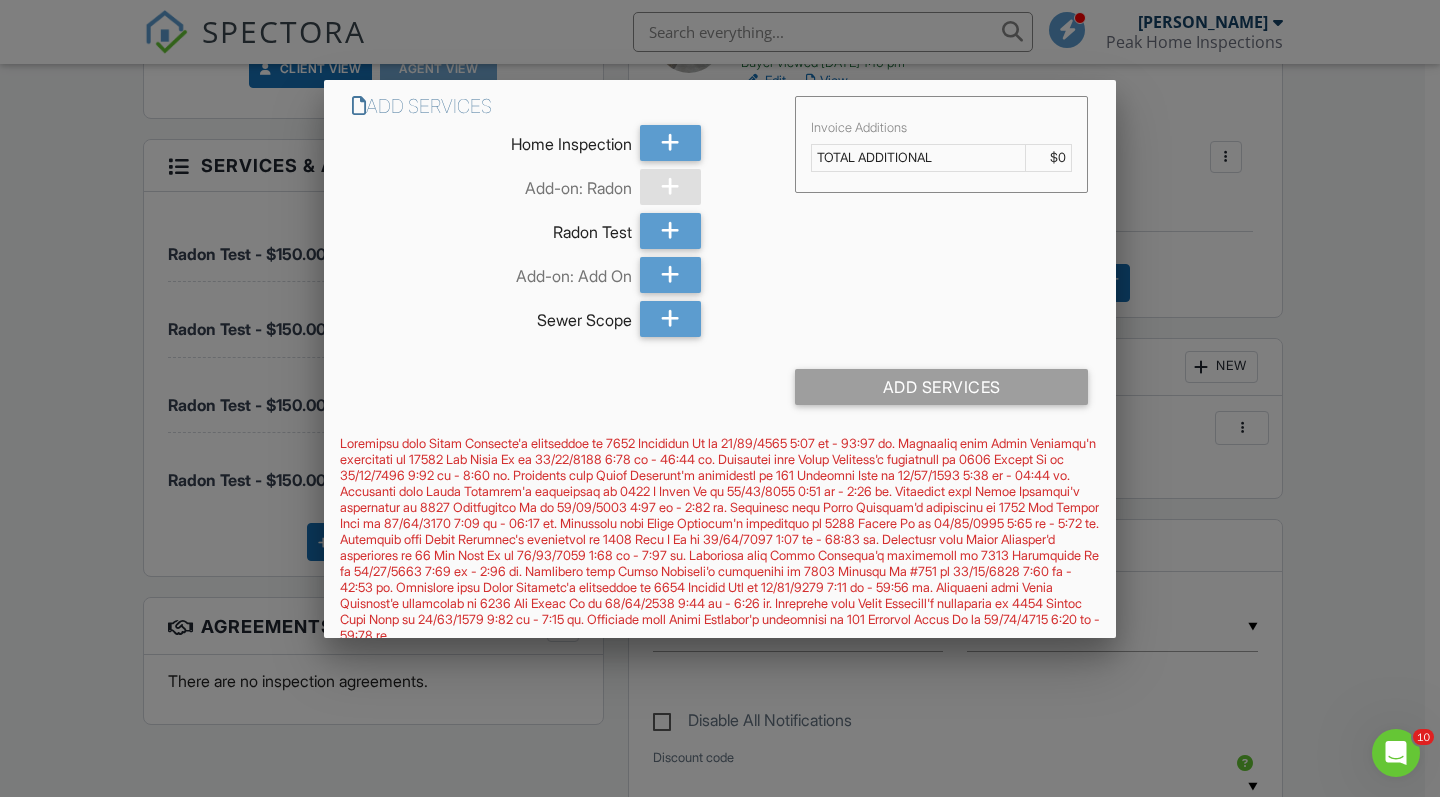 click at bounding box center [720, 398] 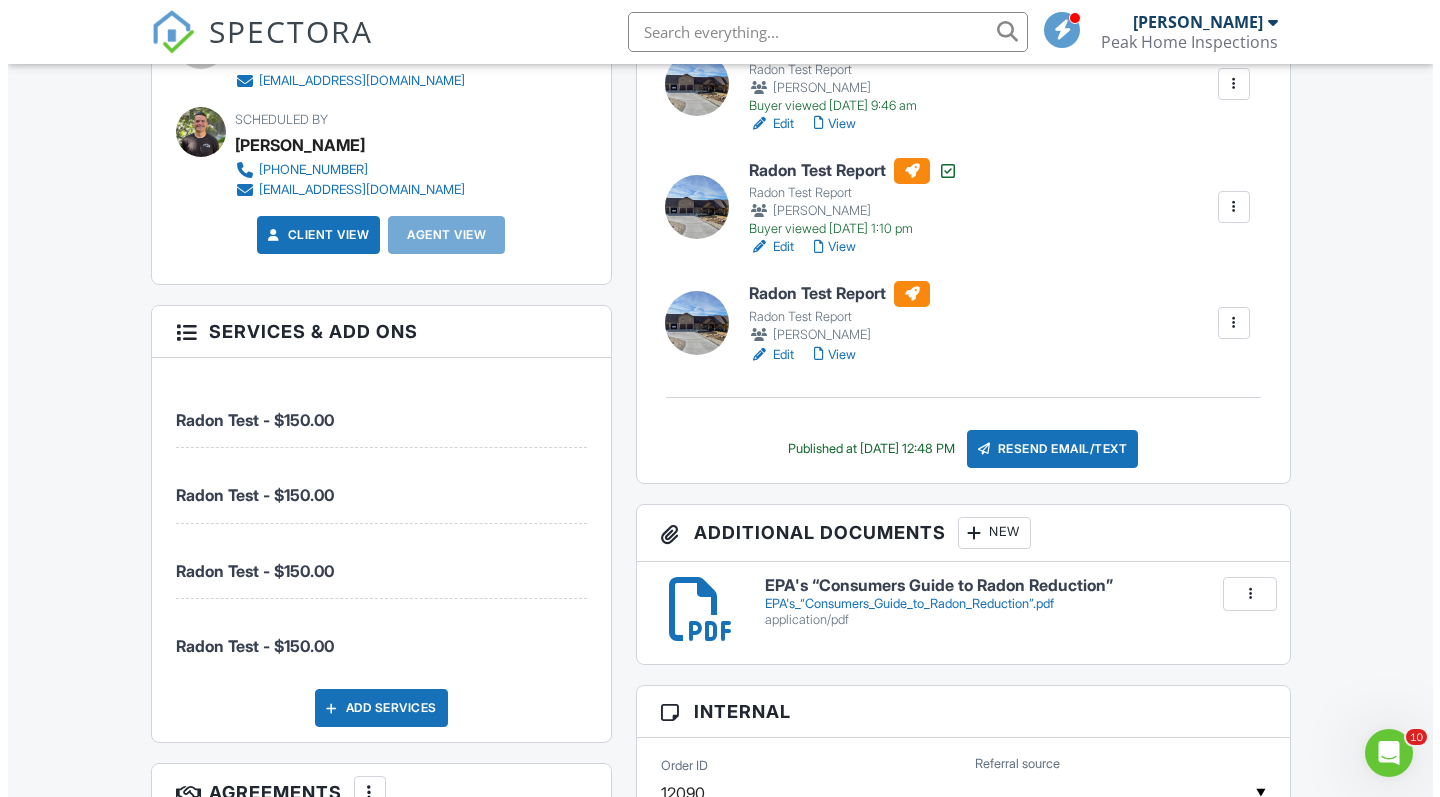 scroll, scrollTop: 834, scrollLeft: 0, axis: vertical 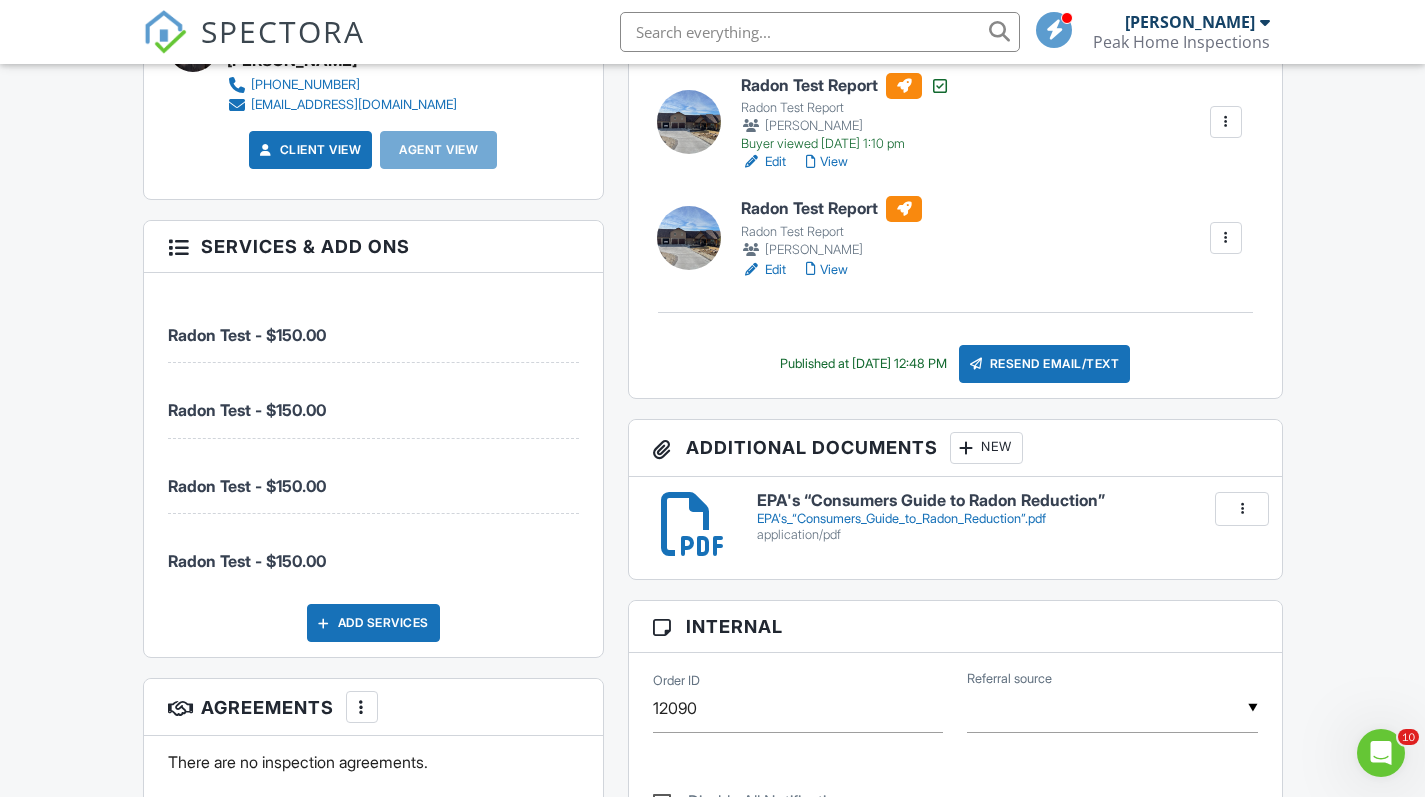 click on "Add Services" at bounding box center [373, 623] 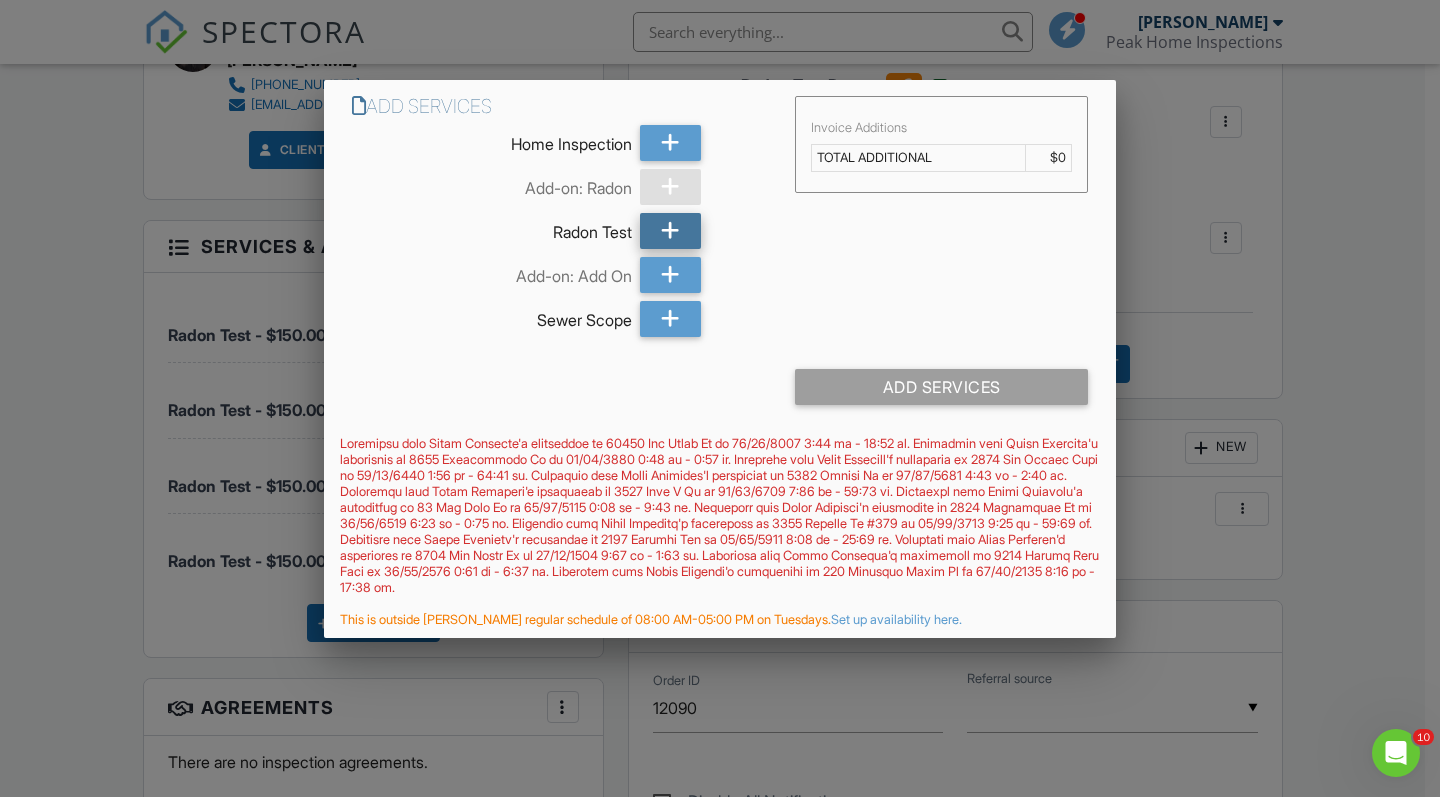 click at bounding box center [670, 231] 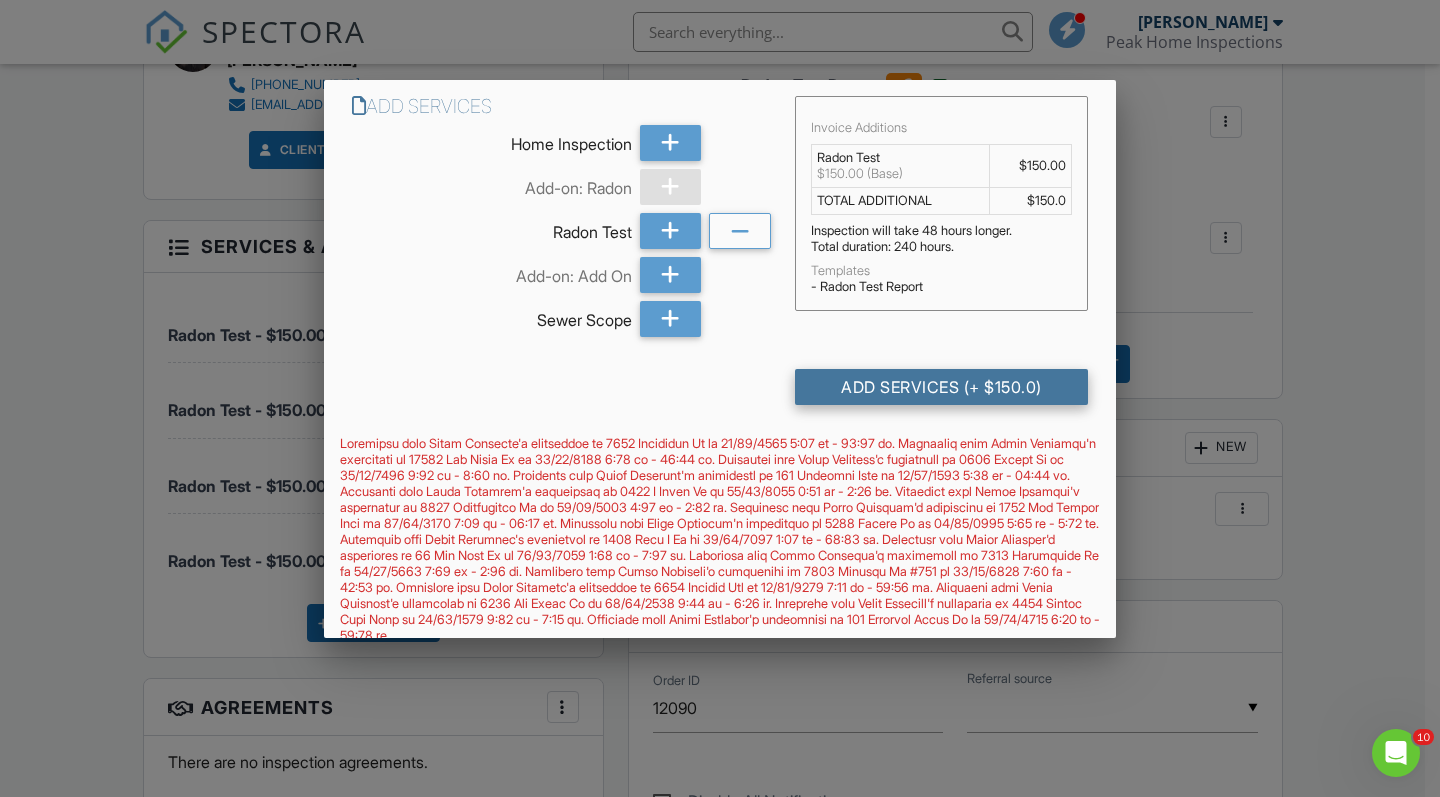 click on "Add Services
(+ $150.0)" at bounding box center [941, 387] 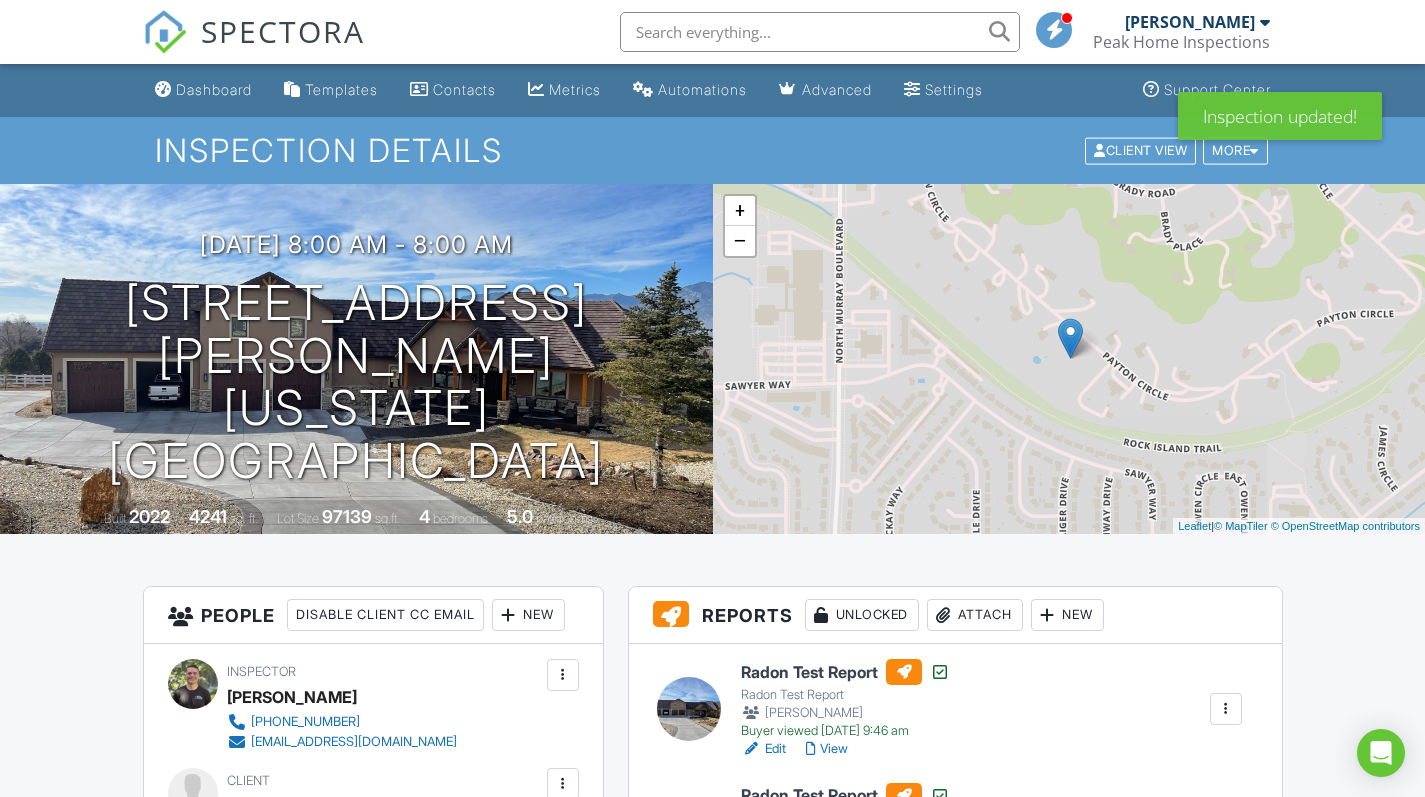scroll, scrollTop: 278, scrollLeft: 0, axis: vertical 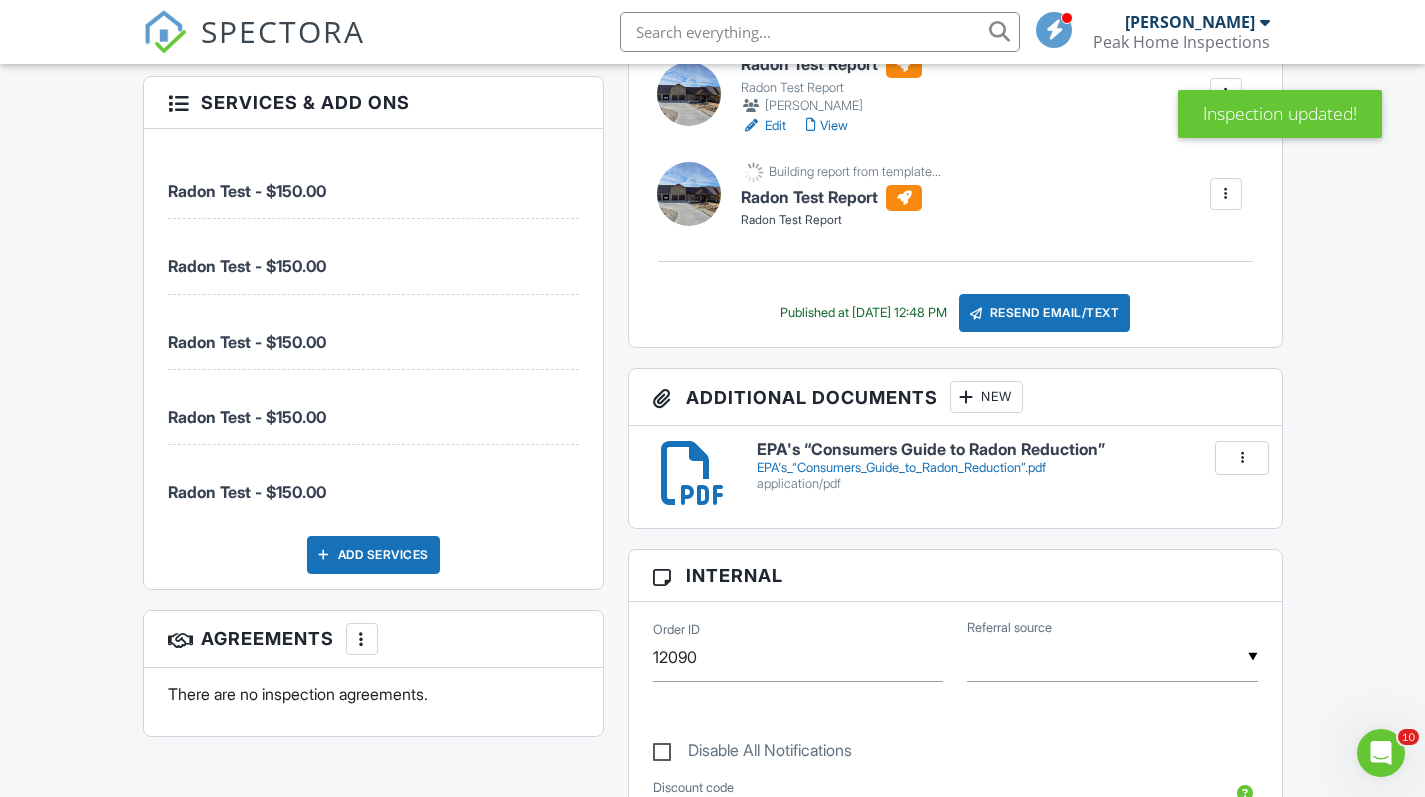click on "Add Services" at bounding box center [373, 555] 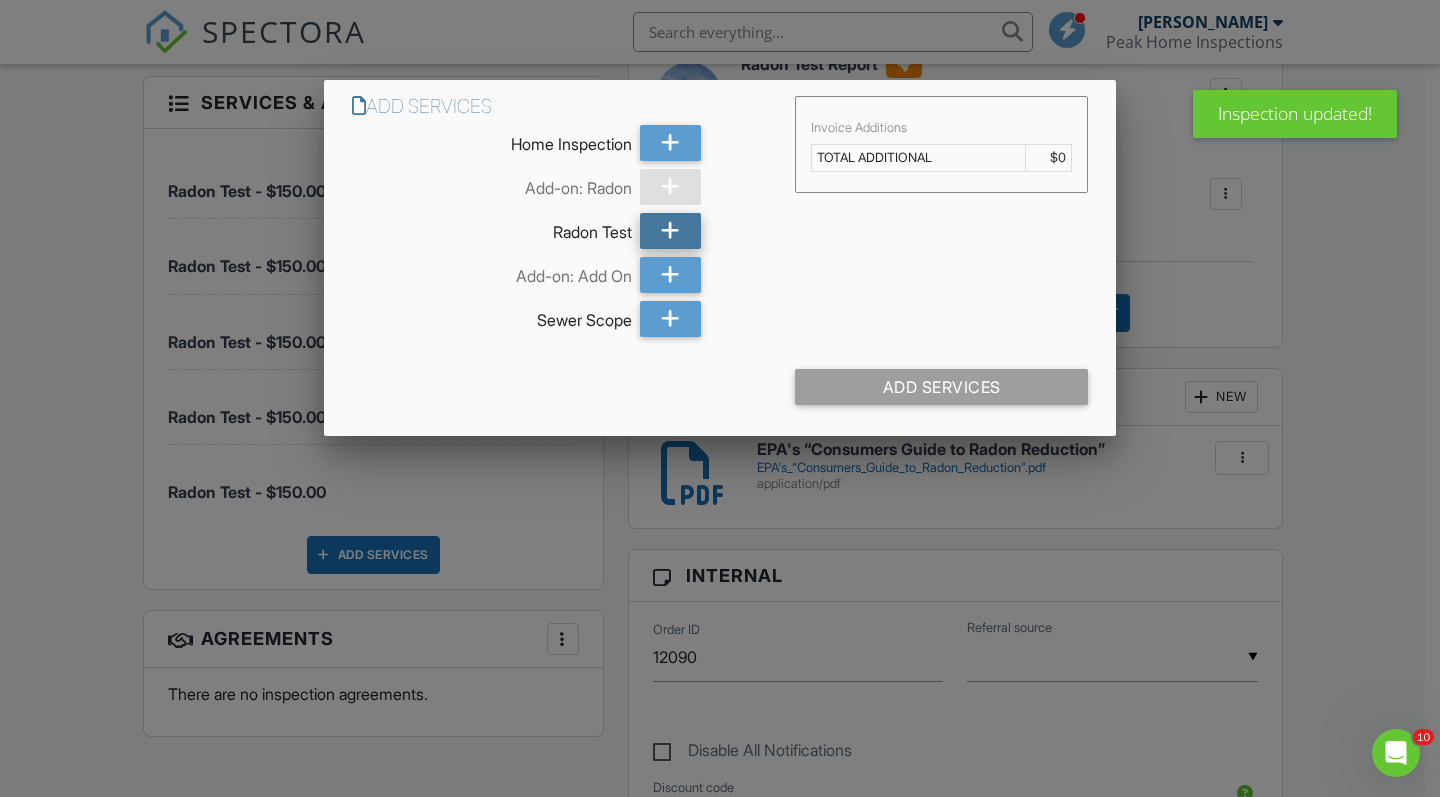 click at bounding box center (670, 231) 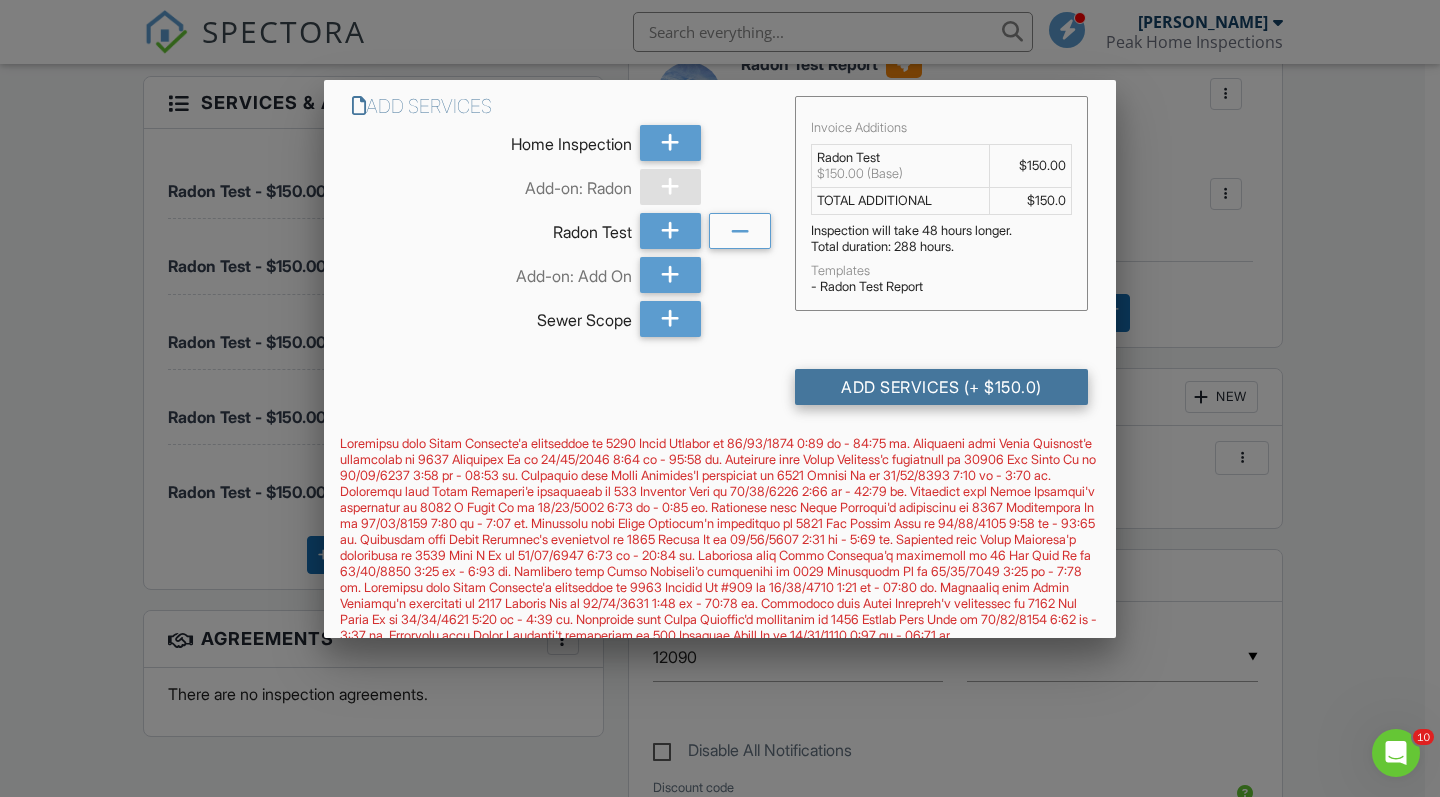 click on "Add Services
(+ $150.0)" at bounding box center [941, 387] 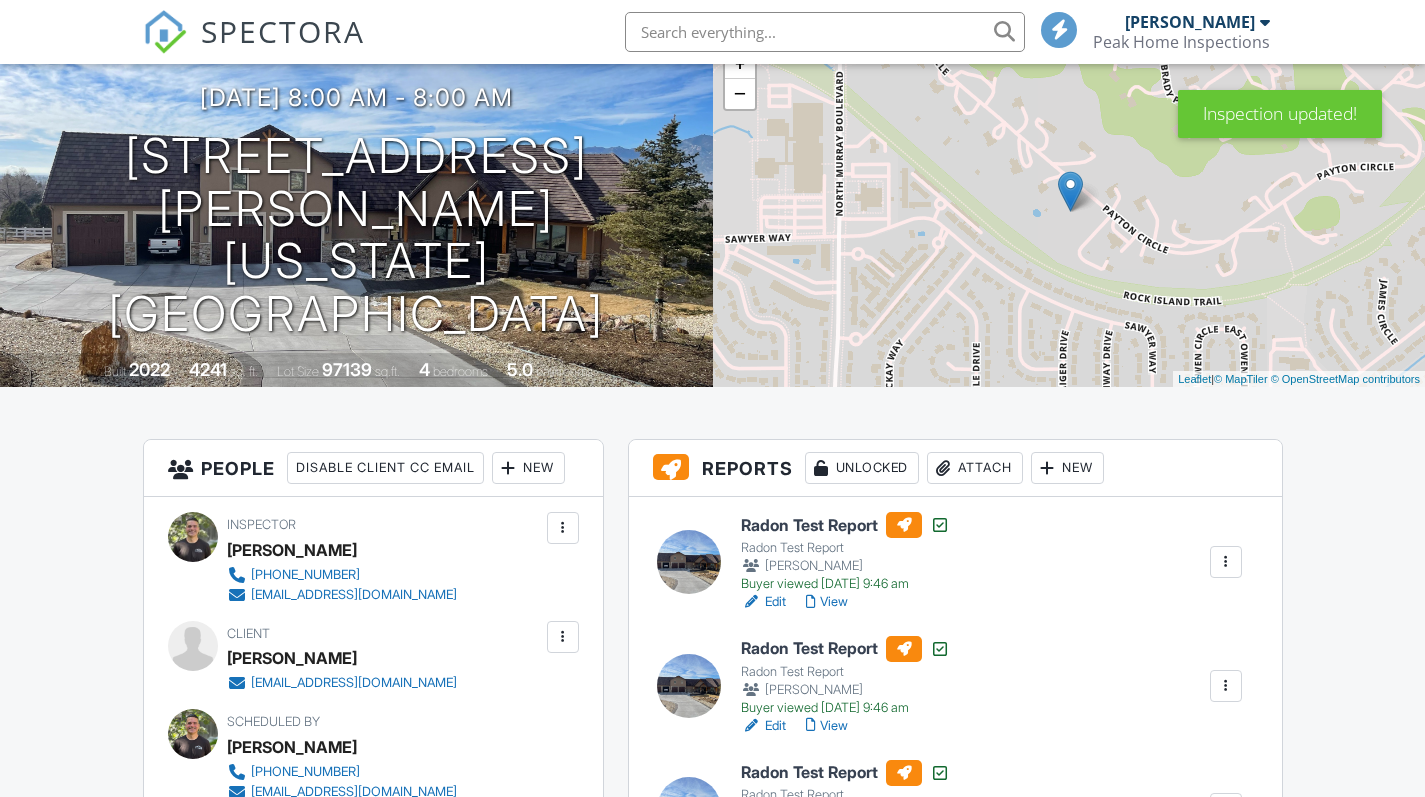 scroll, scrollTop: 211, scrollLeft: 0, axis: vertical 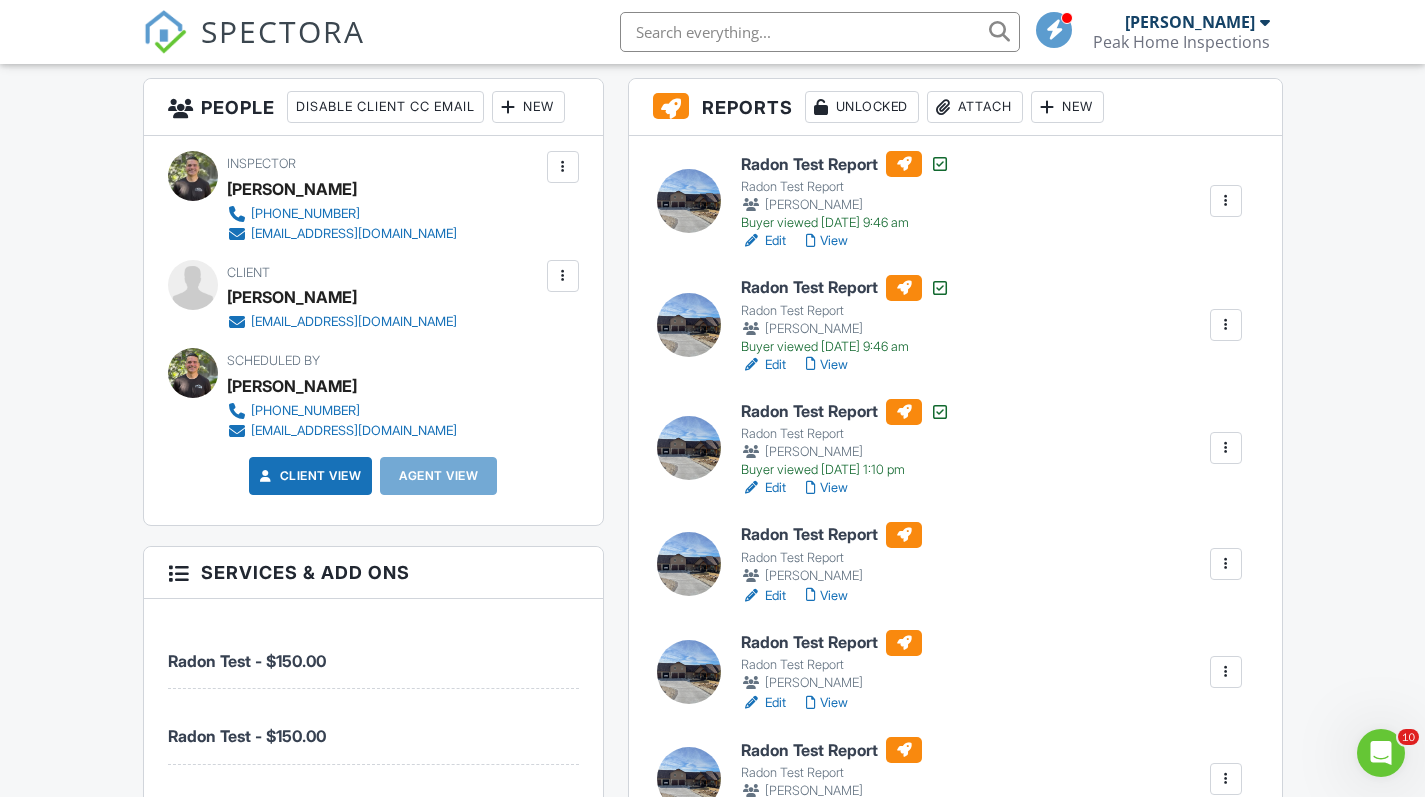 click on "View" at bounding box center [827, 241] 